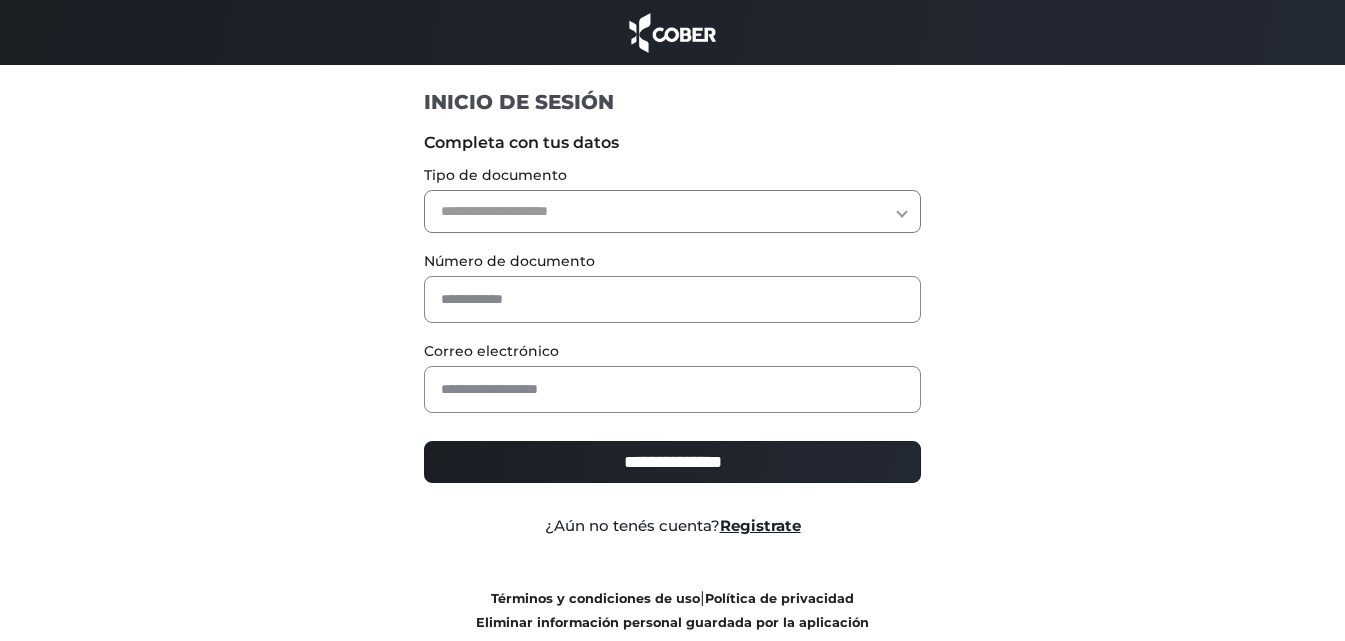 scroll, scrollTop: 0, scrollLeft: 0, axis: both 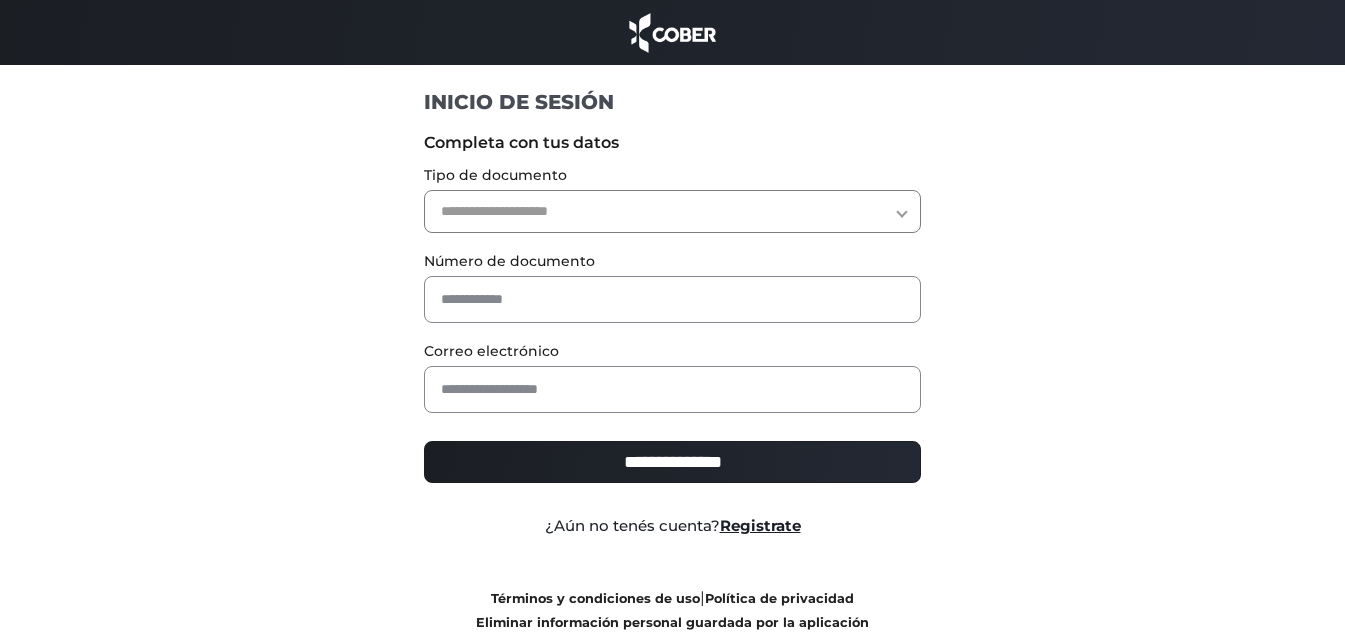 click on "**********" at bounding box center [672, 211] 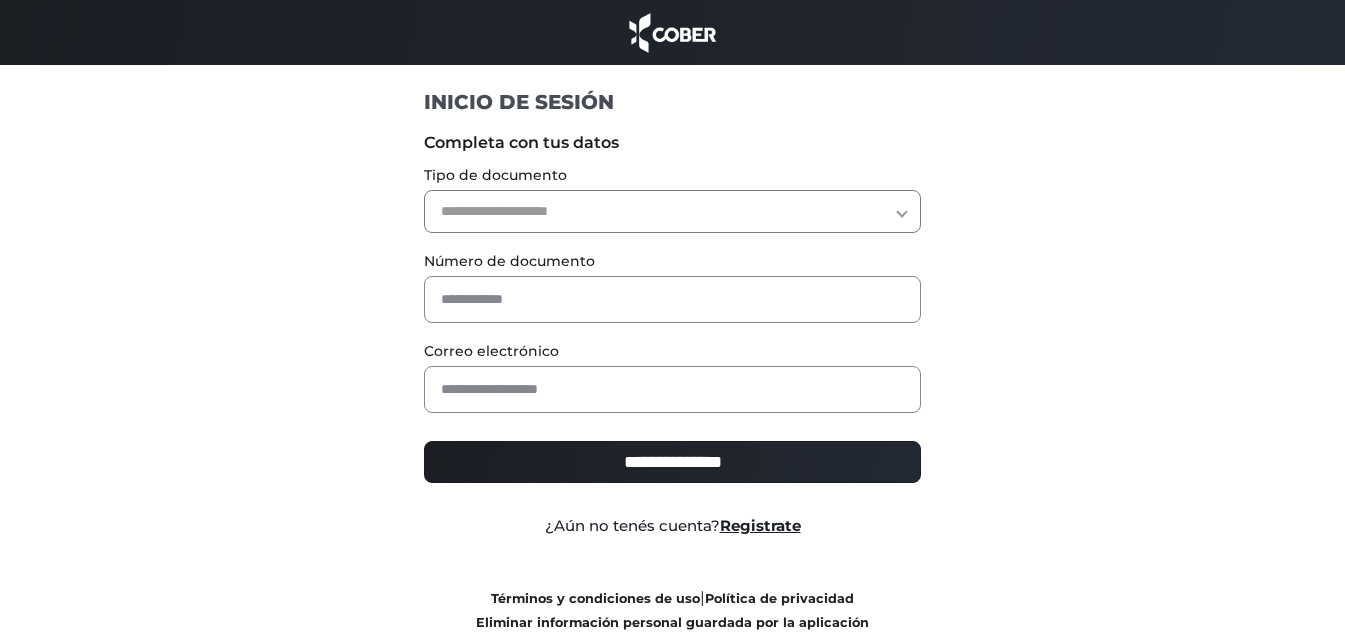 select on "***" 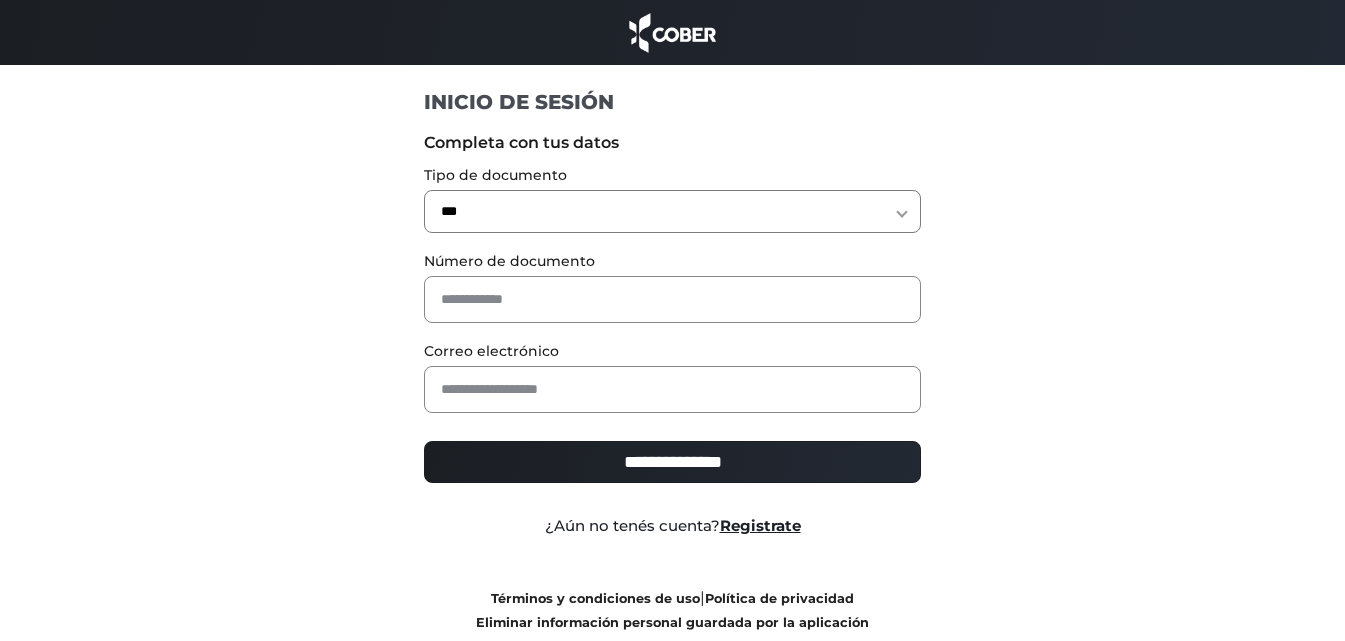 click on "**********" at bounding box center [672, 211] 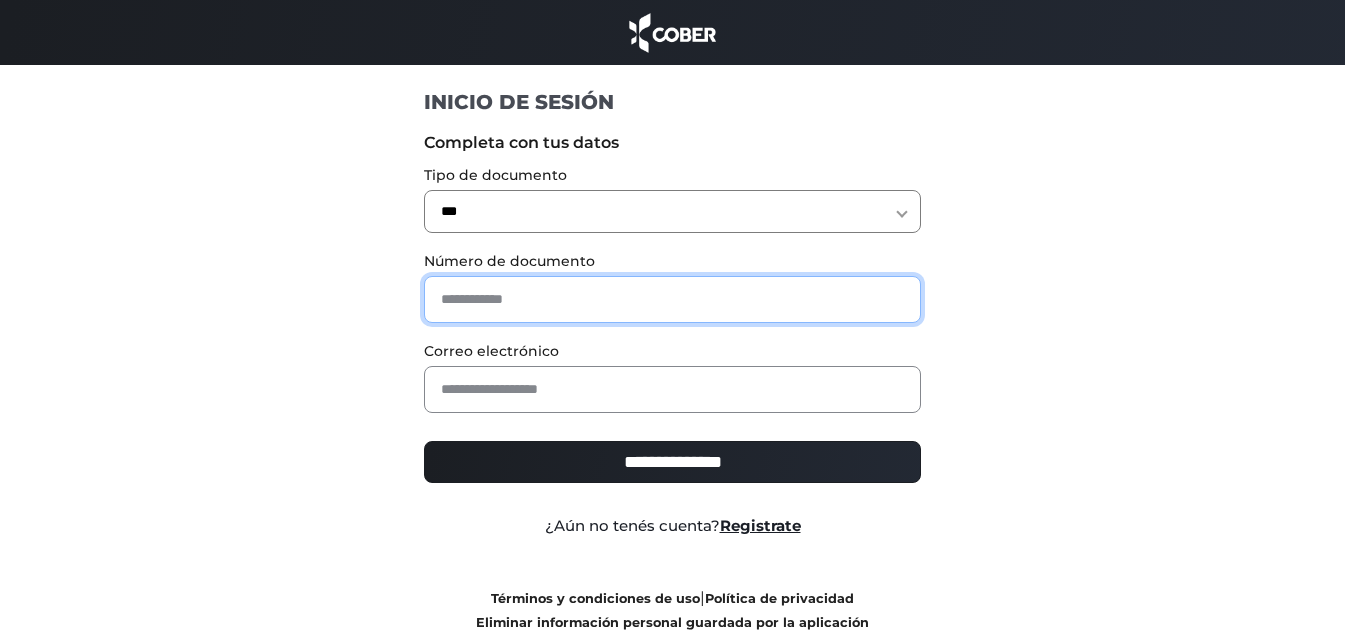click at bounding box center [672, 299] 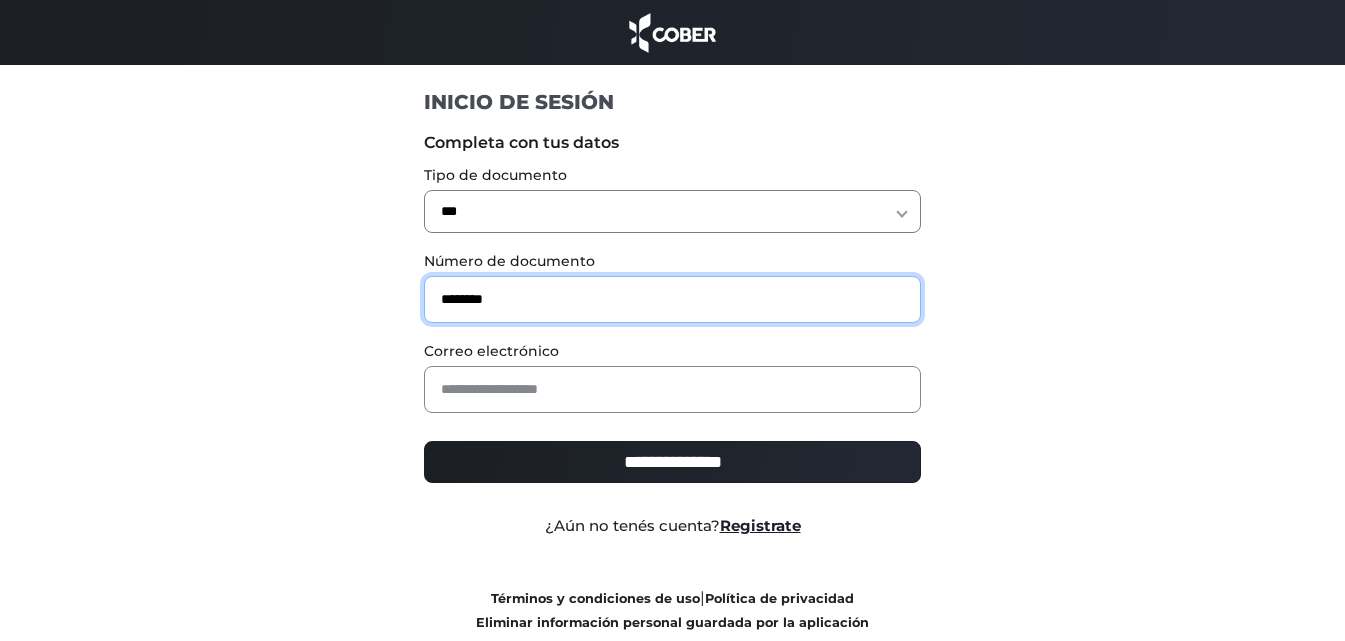 type on "********" 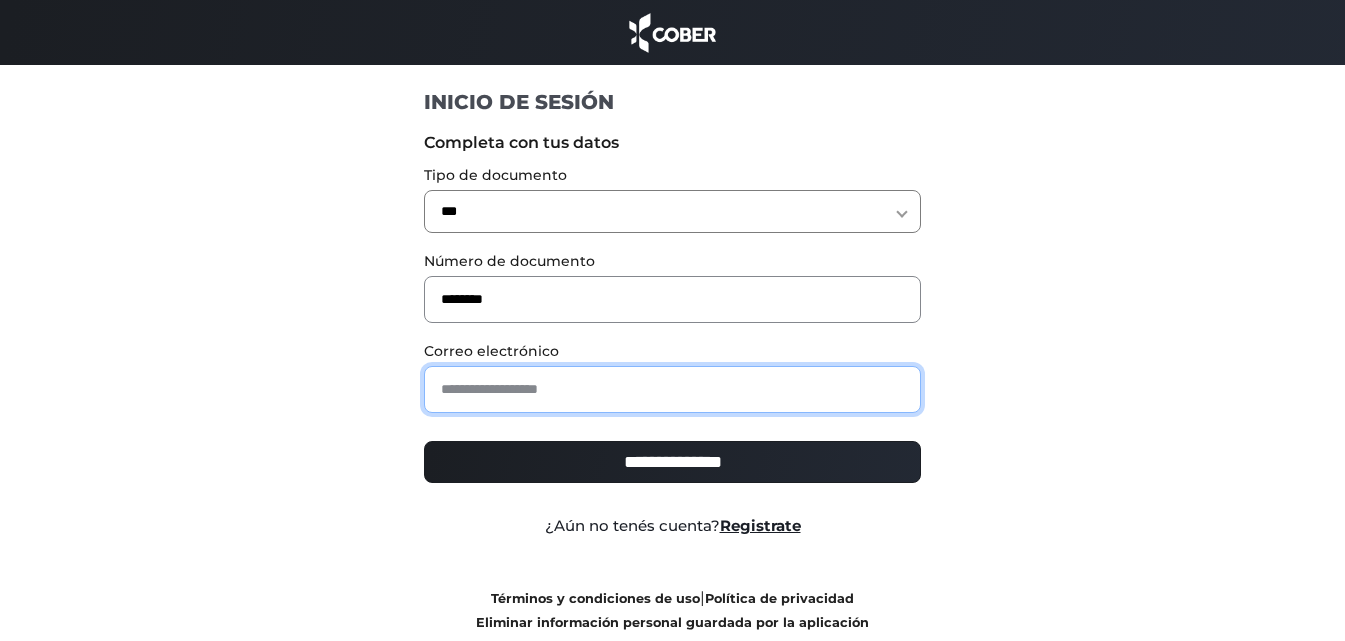 click at bounding box center (672, 389) 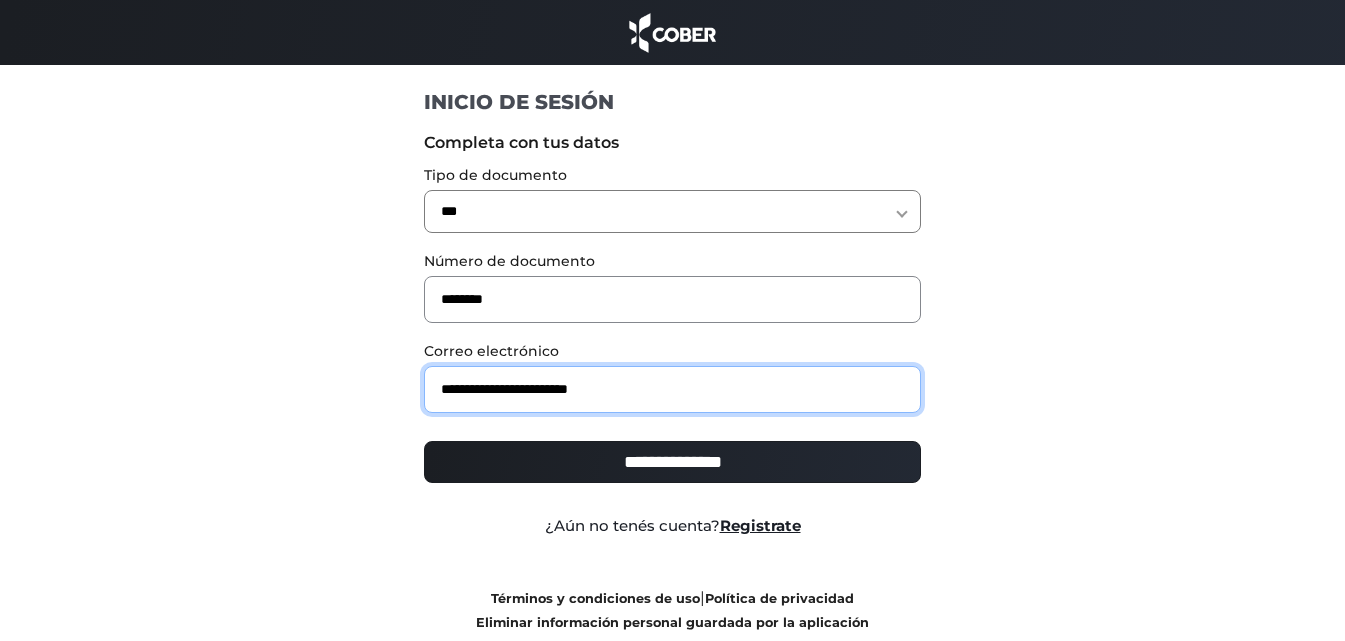 type on "**********" 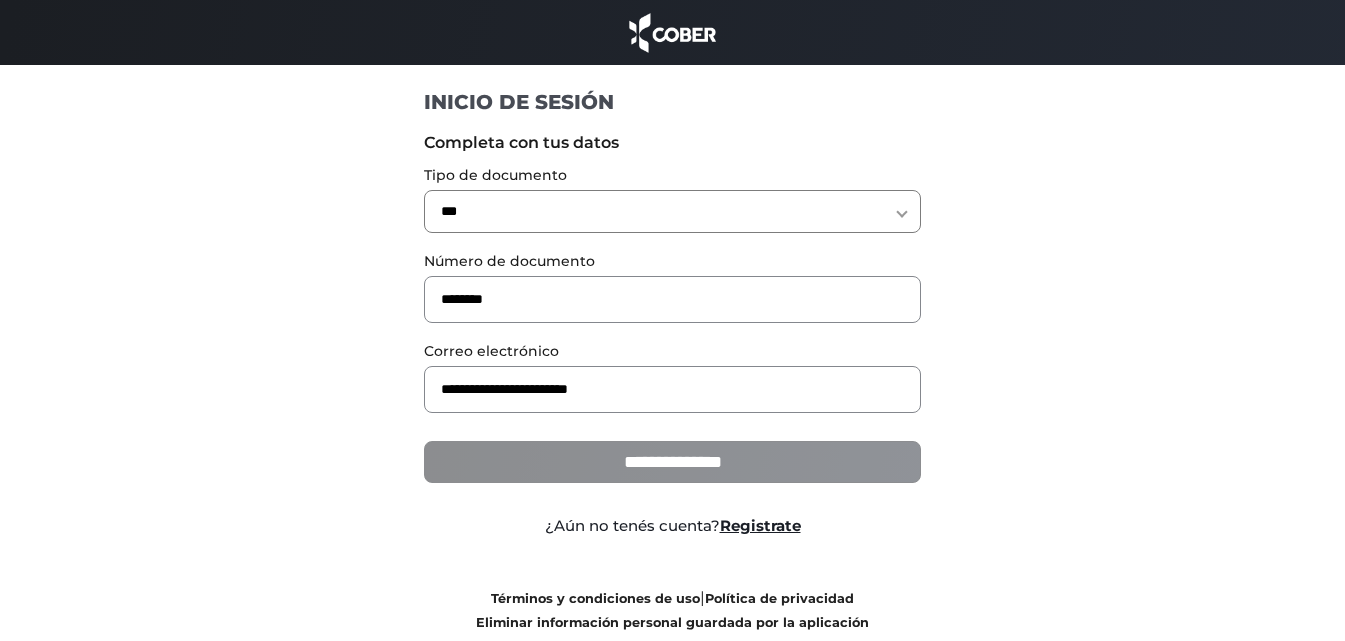 click on "**********" at bounding box center [672, 462] 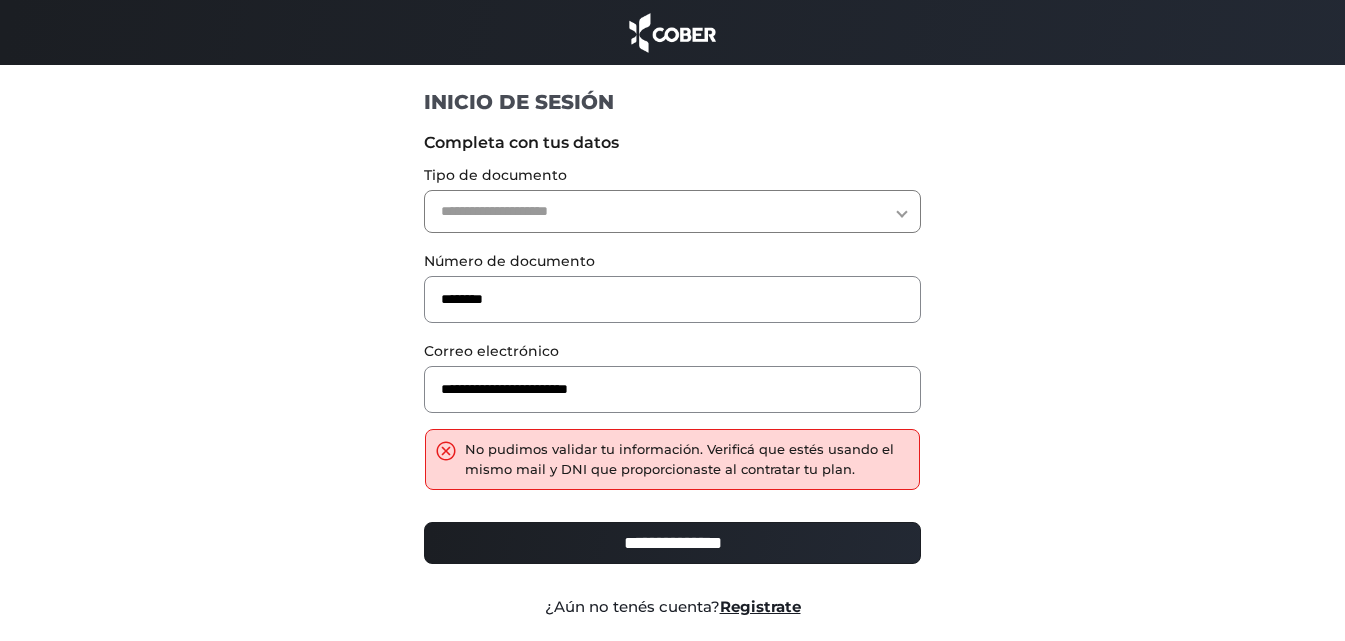 scroll, scrollTop: 0, scrollLeft: 0, axis: both 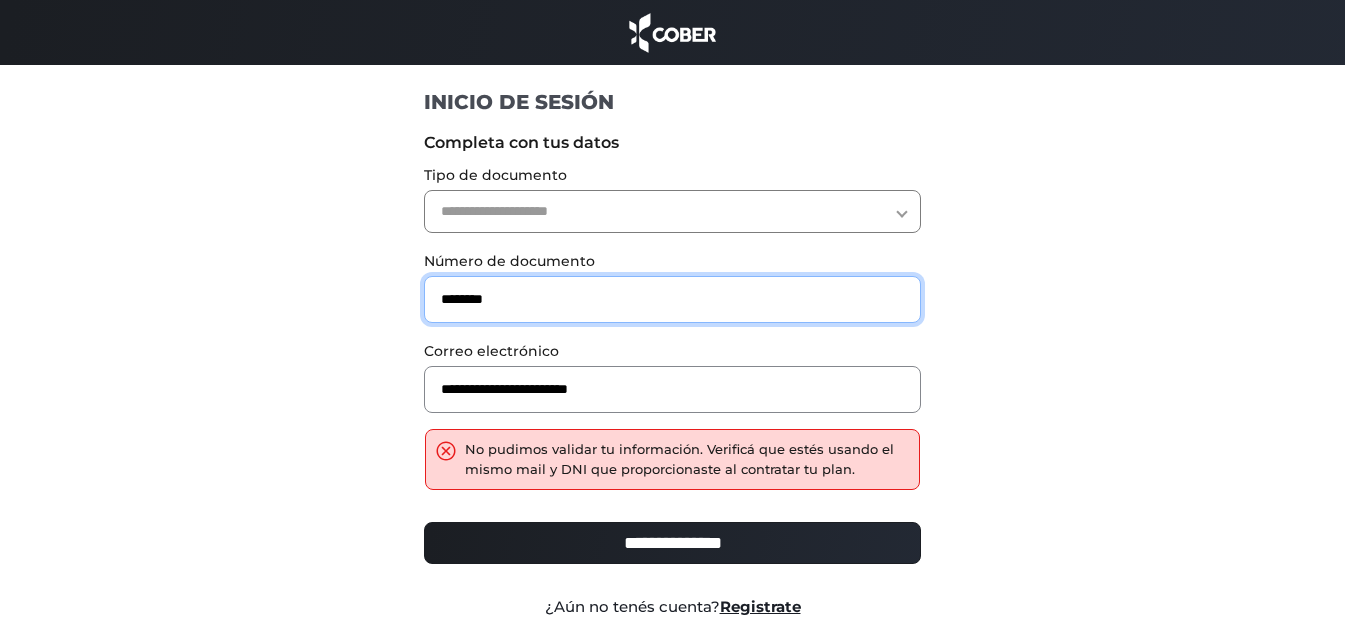 click on "********" at bounding box center [672, 299] 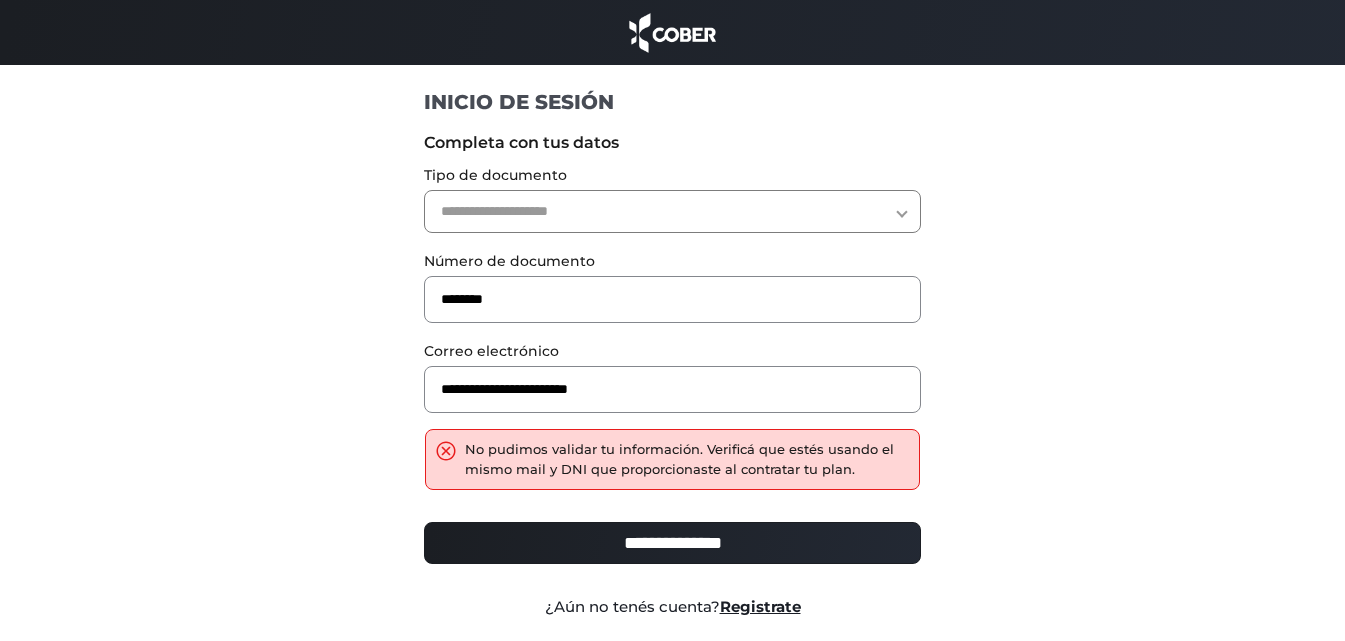 click on "**********" at bounding box center (672, 211) 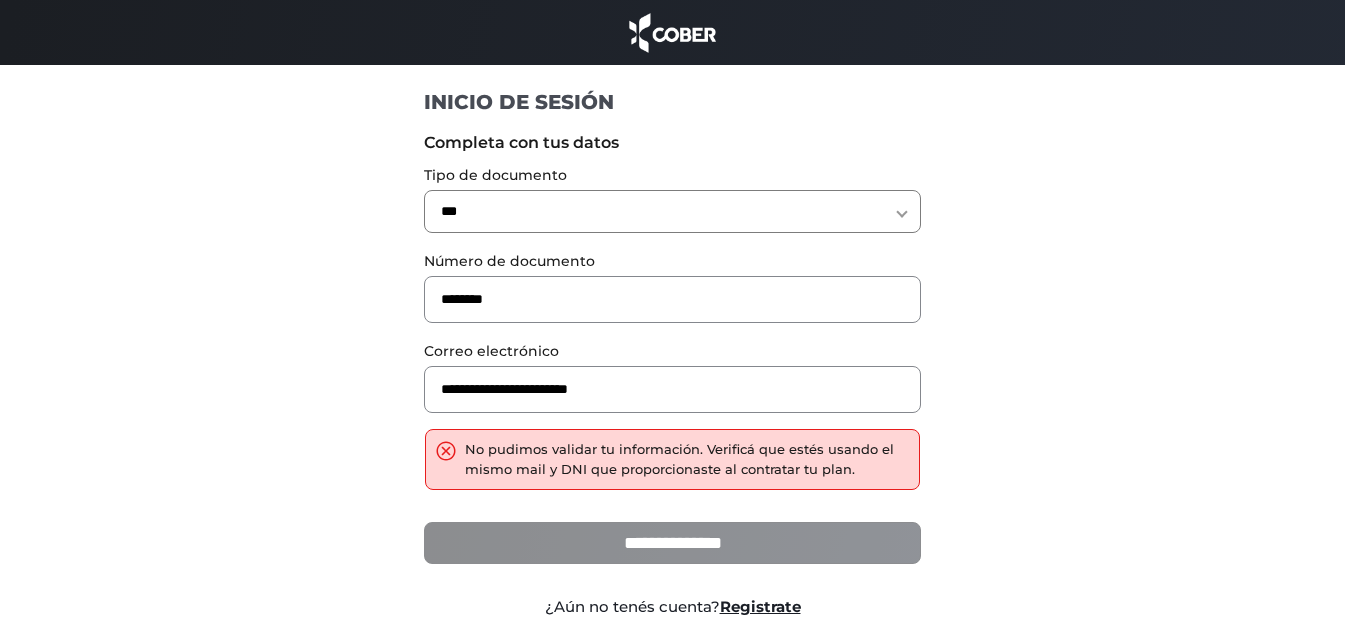 click on "**********" at bounding box center (672, 543) 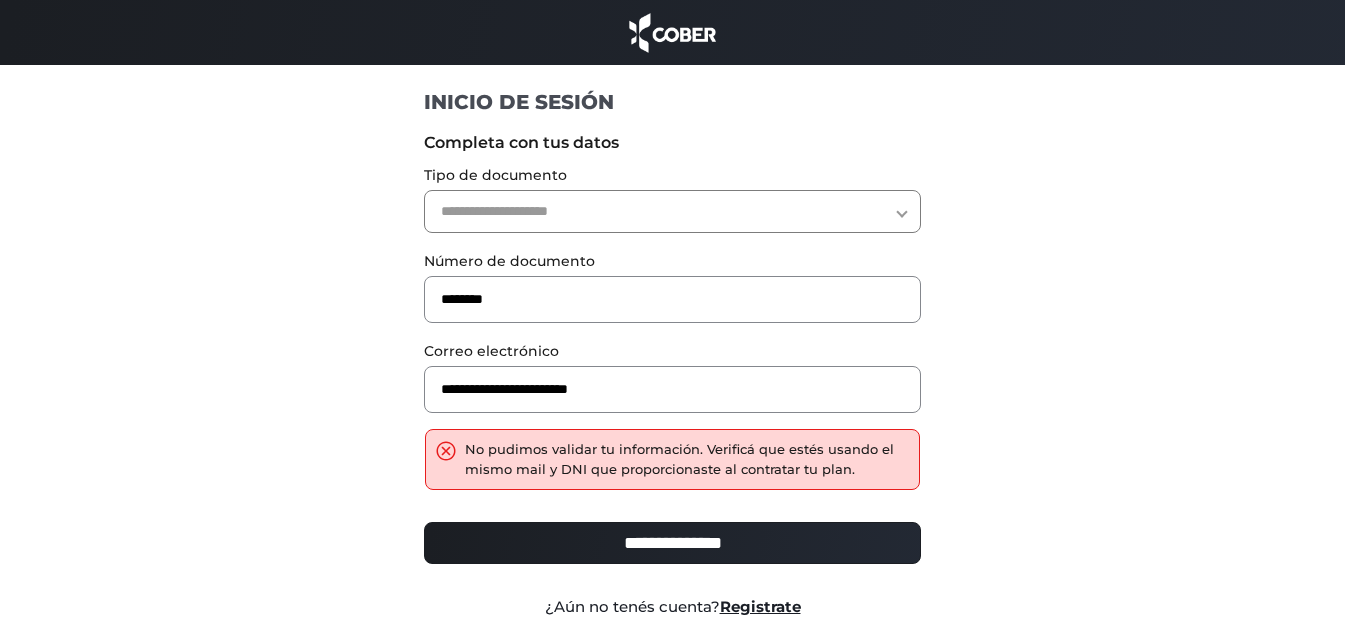 scroll, scrollTop: 0, scrollLeft: 0, axis: both 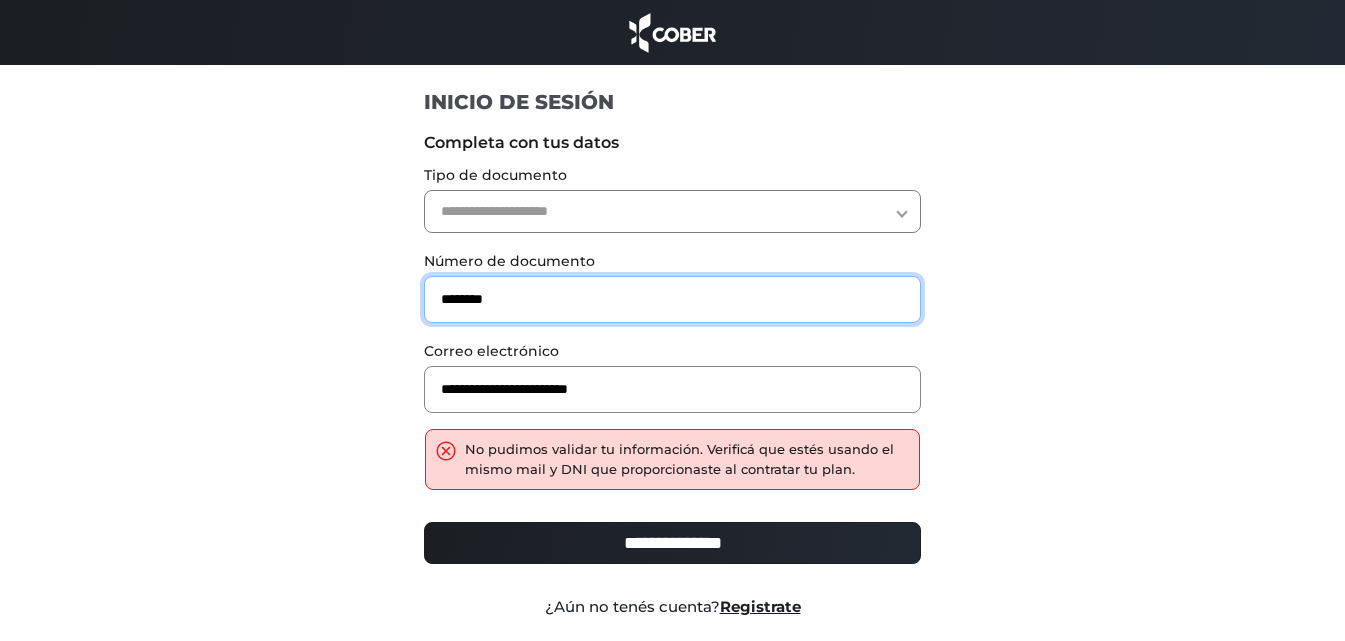 click on "********" at bounding box center (672, 299) 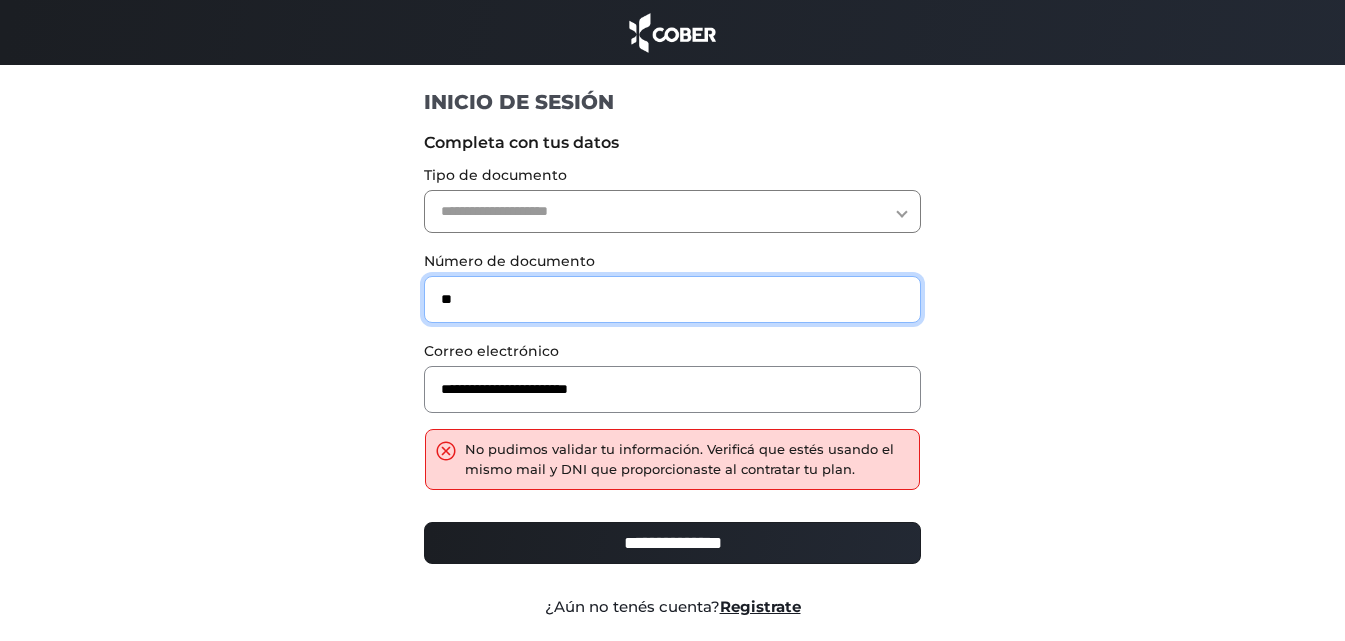 type on "*" 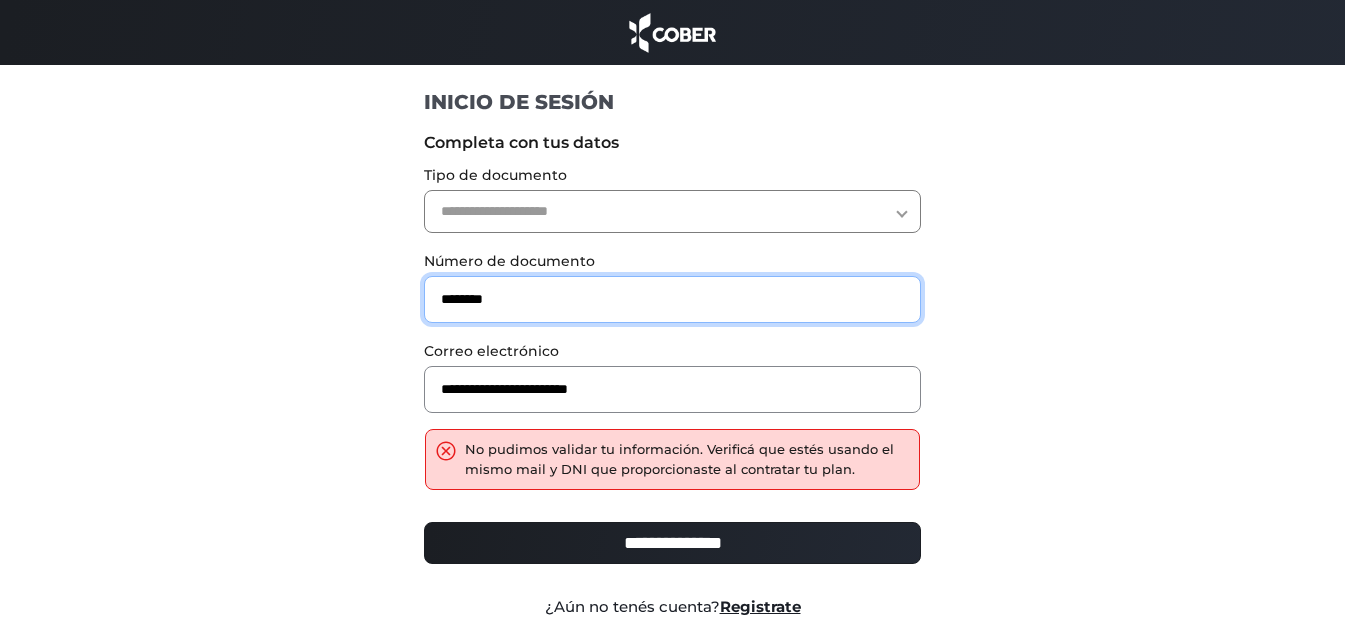 type on "********" 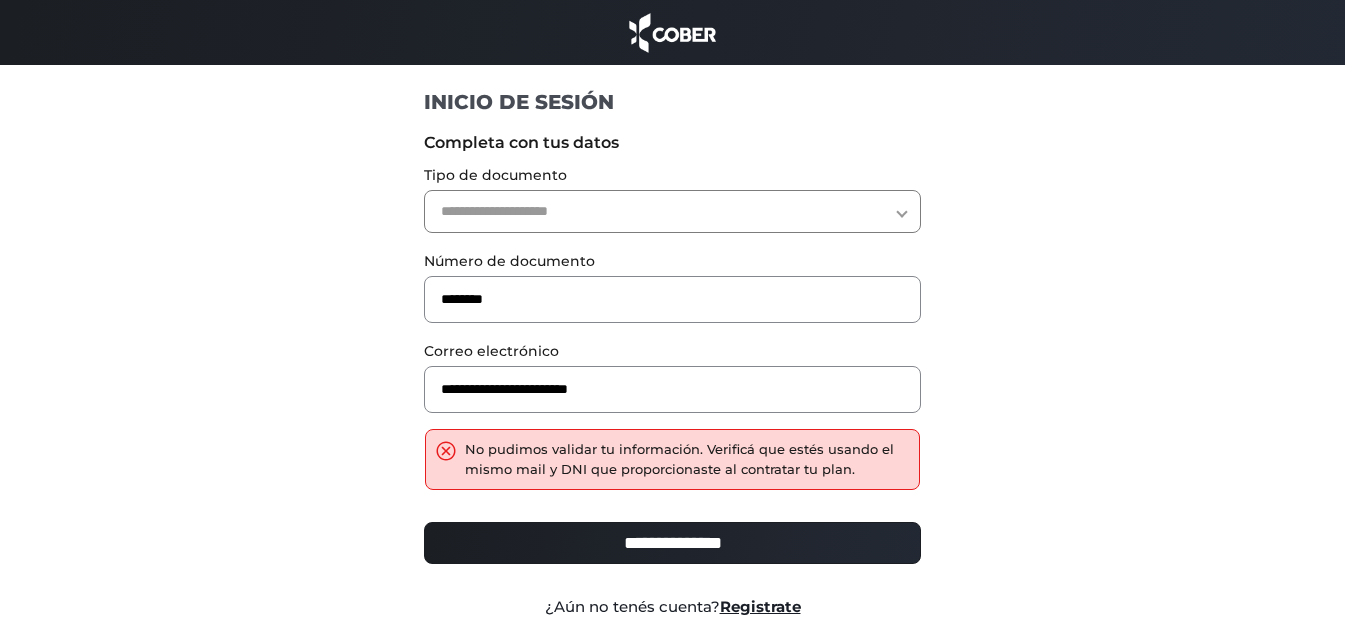 click on "**********" at bounding box center [672, 543] 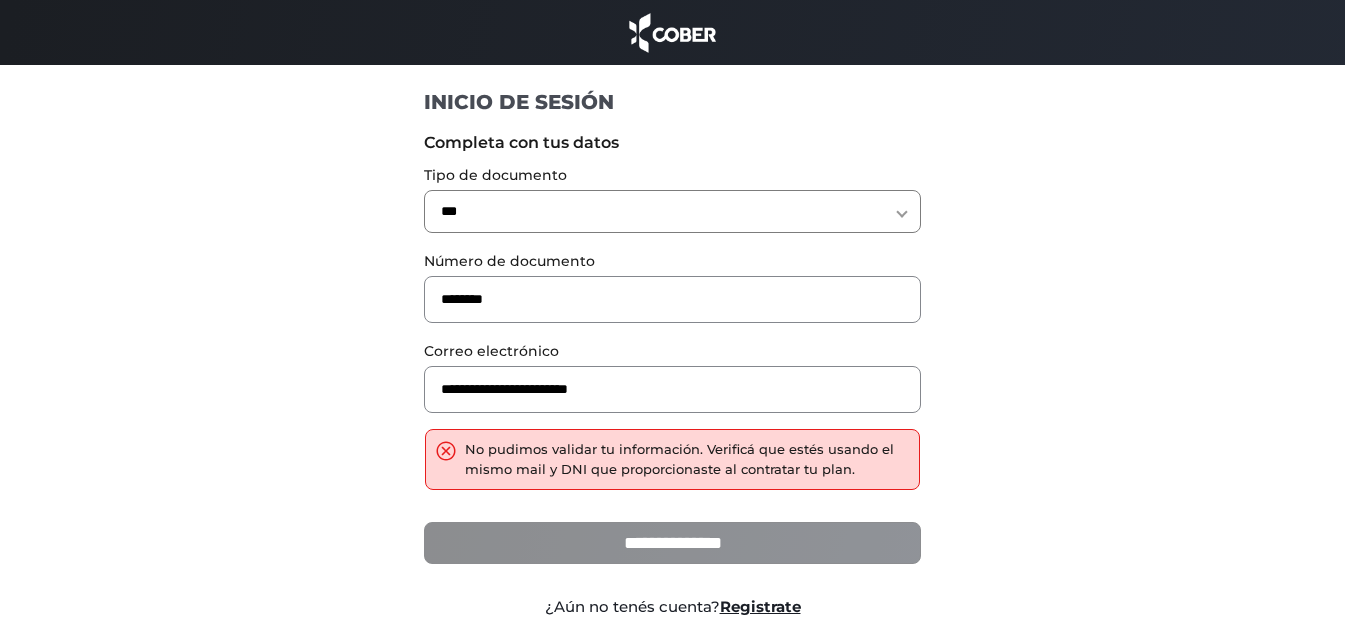 click on "**********" at bounding box center [672, 543] 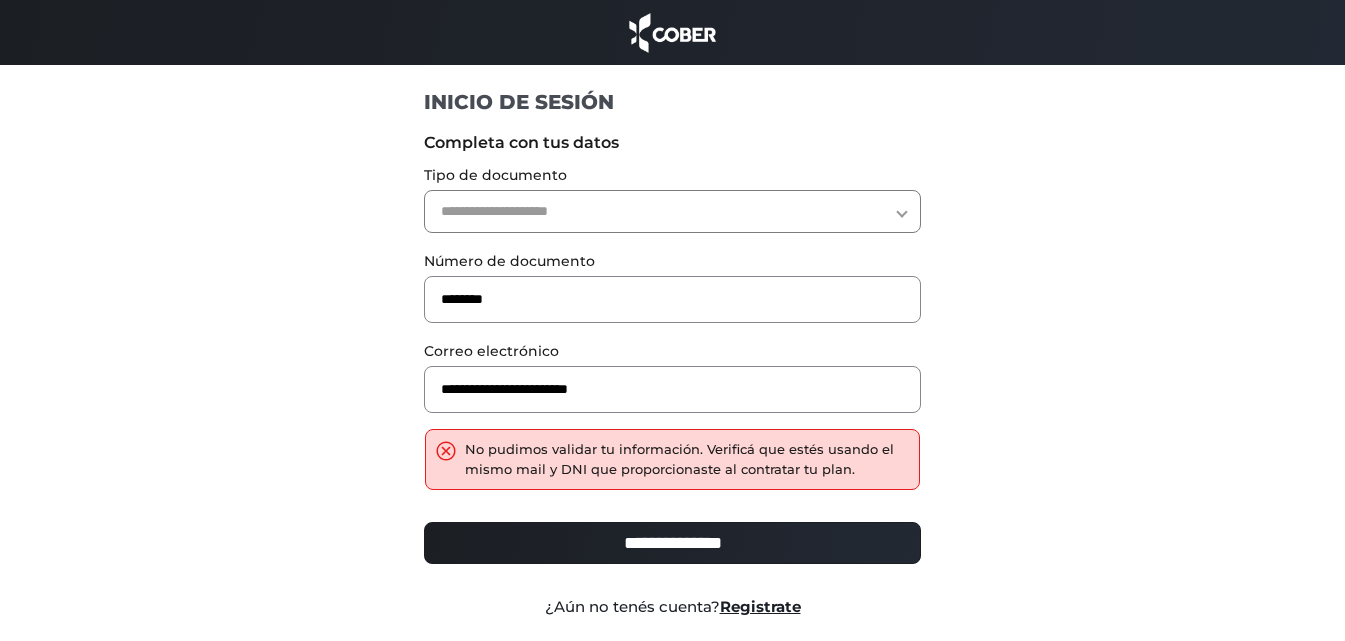 scroll, scrollTop: 0, scrollLeft: 0, axis: both 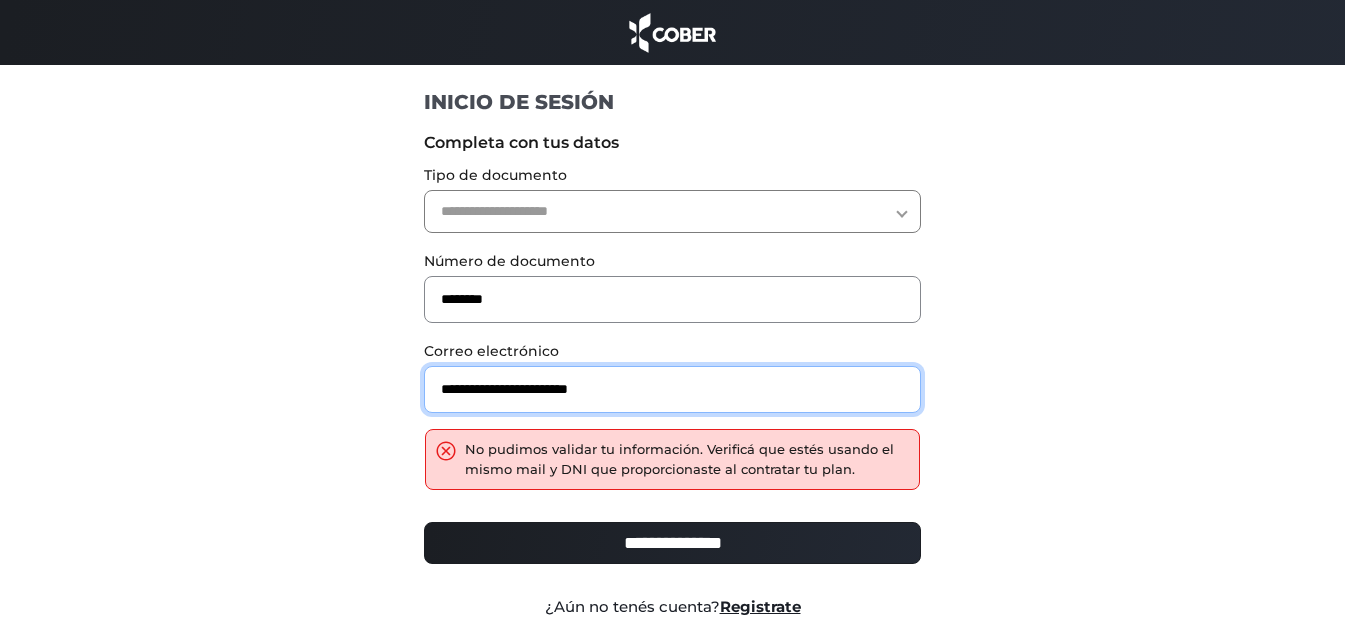 drag, startPoint x: 654, startPoint y: 395, endPoint x: 375, endPoint y: 410, distance: 279.40292 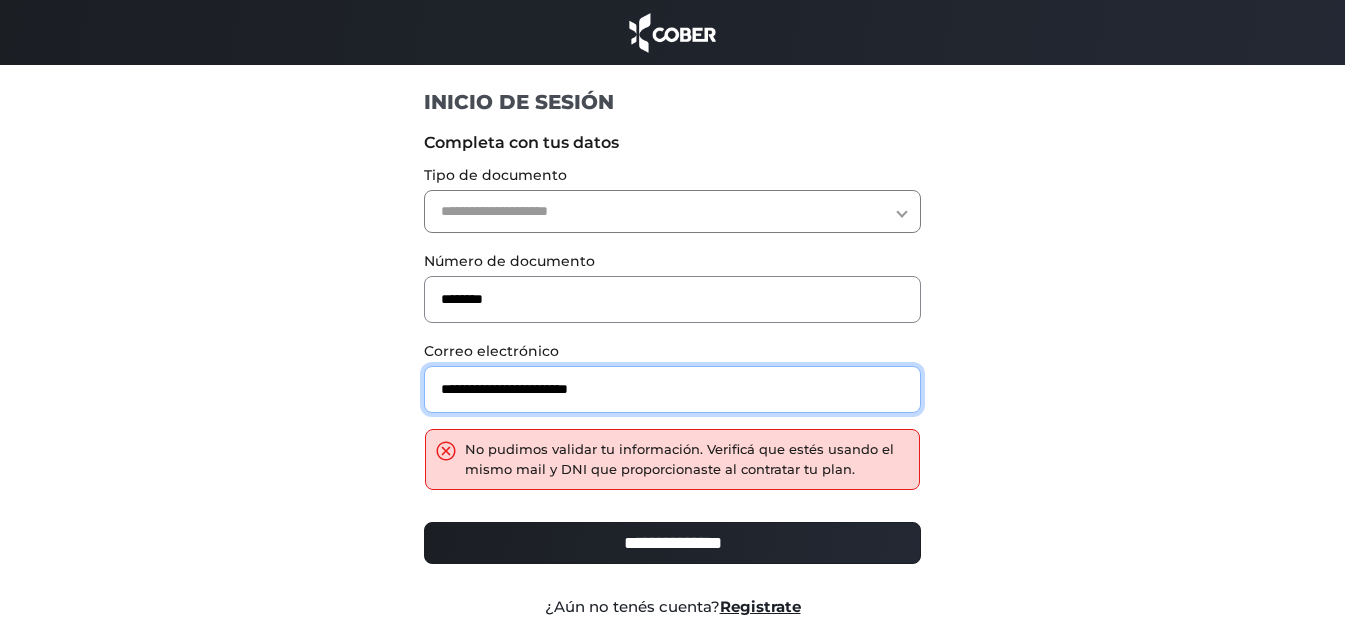 click on "**********" at bounding box center (673, 419) 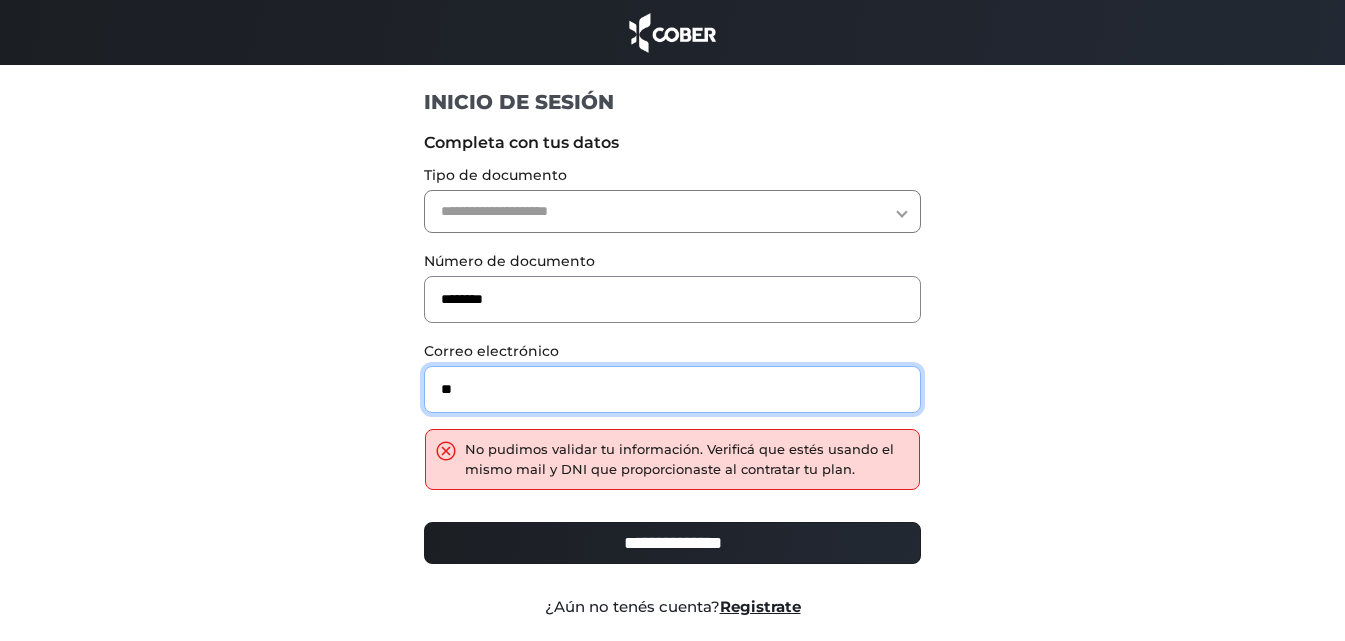 type on "**********" 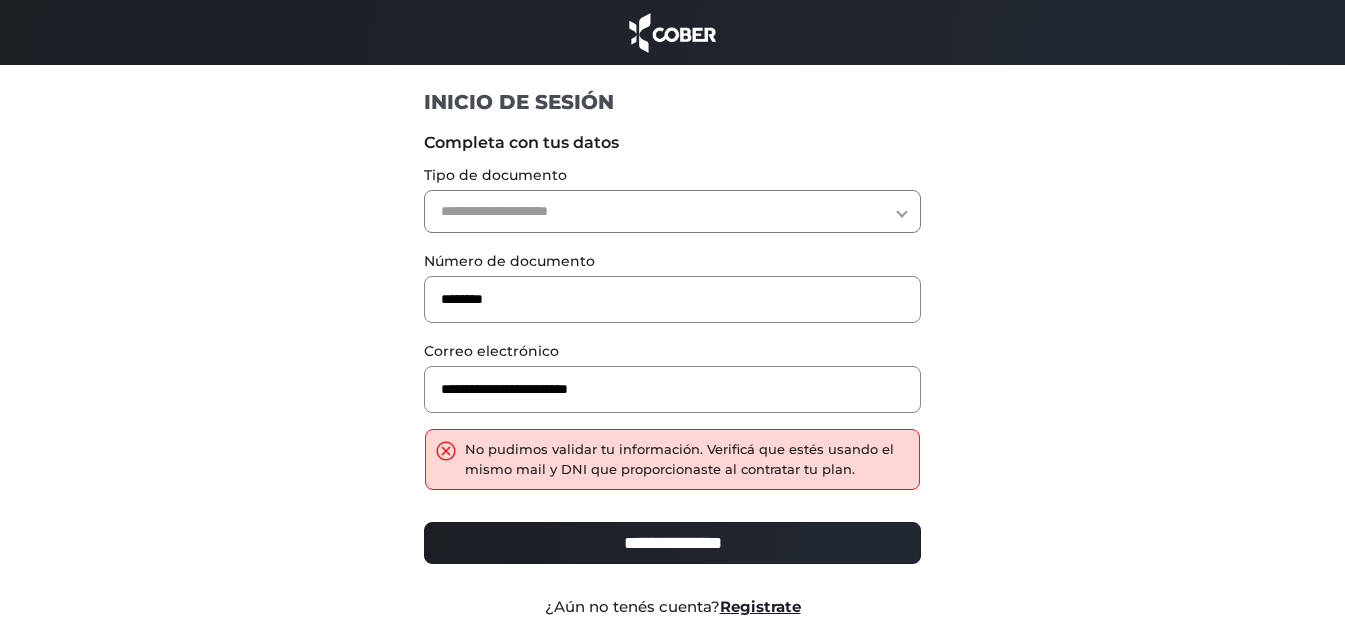 click on "**********" at bounding box center [672, 211] 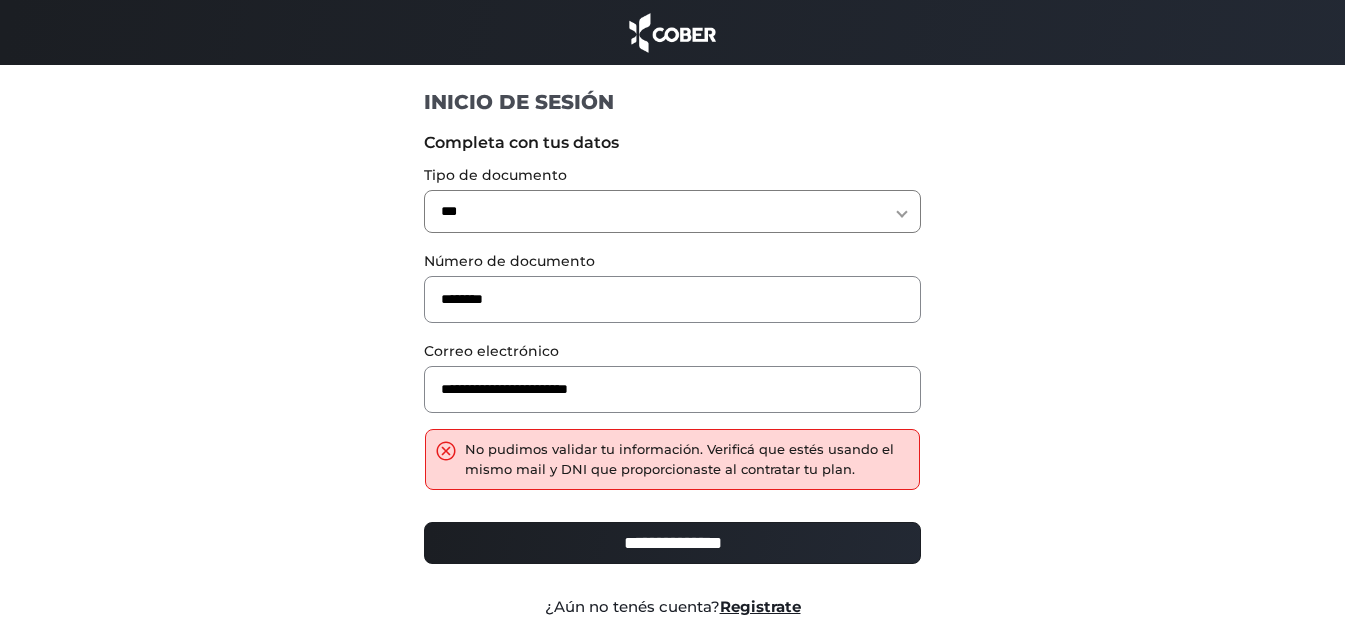 click on "**********" at bounding box center [672, 211] 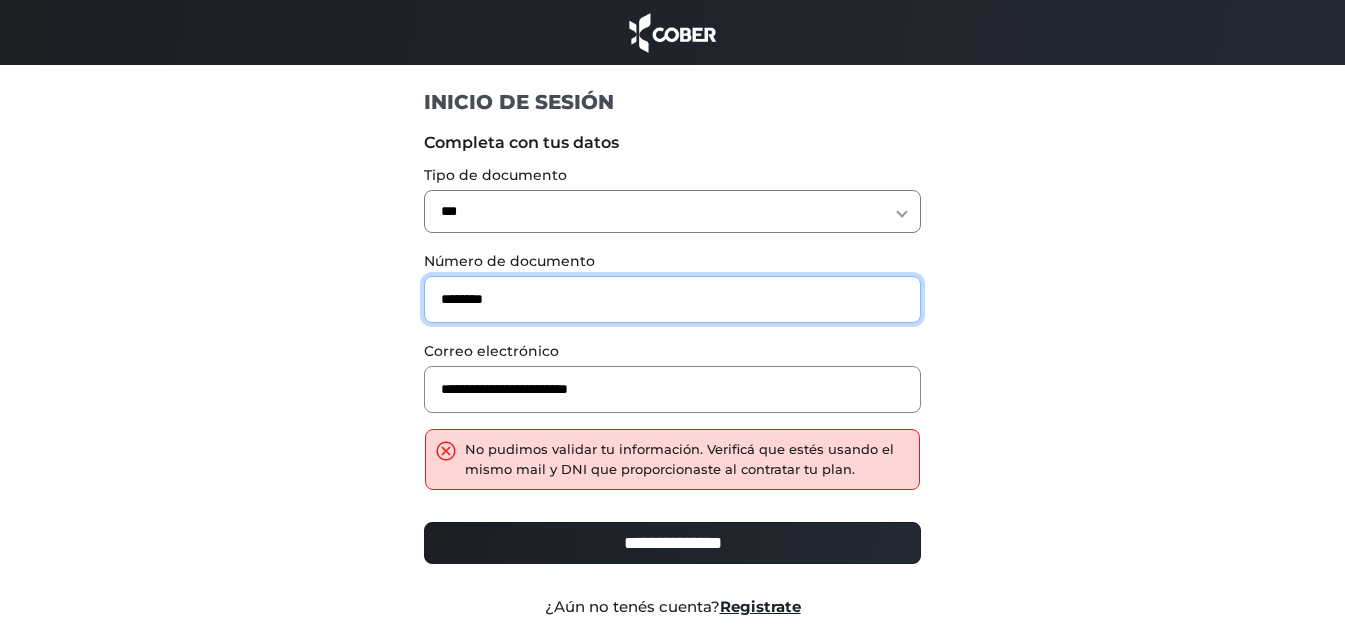 click on "********" at bounding box center (672, 299) 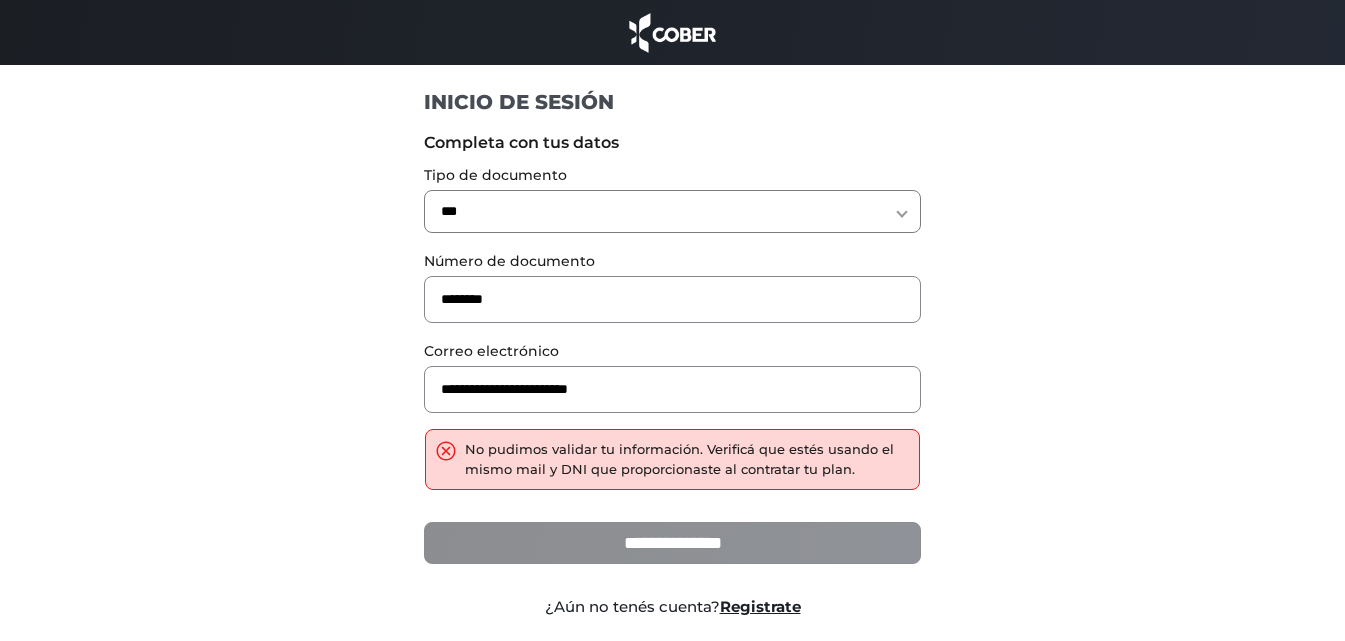 click on "**********" at bounding box center [672, 543] 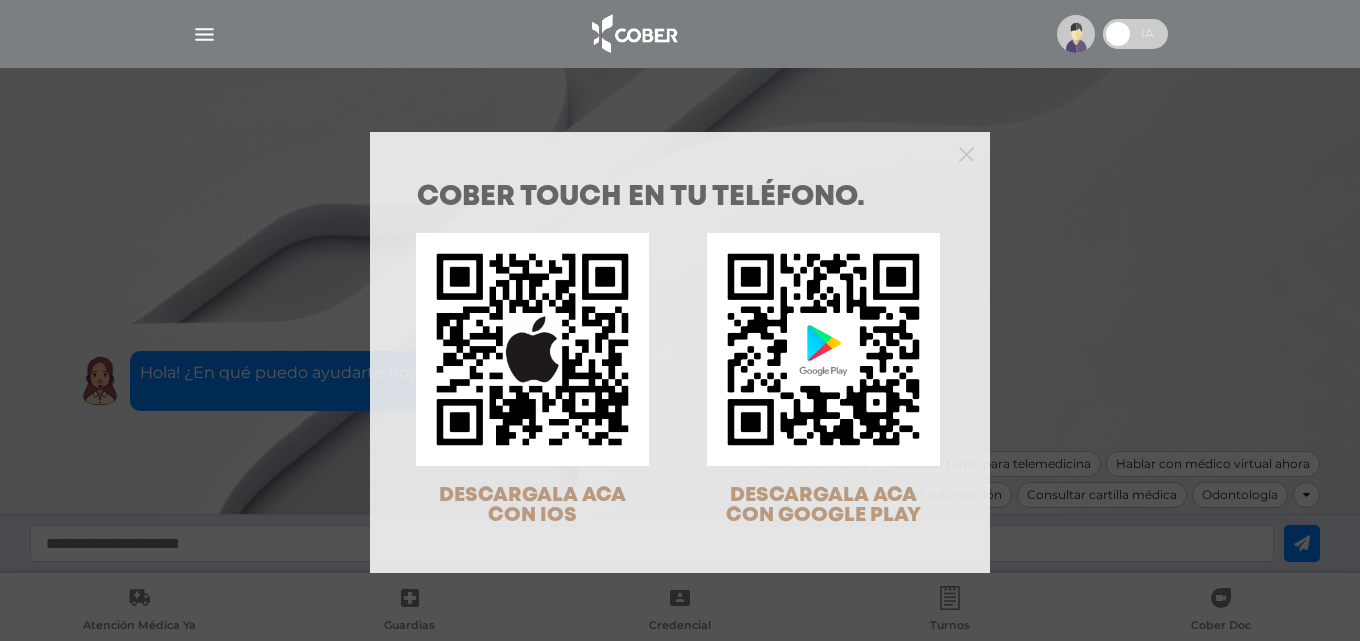 scroll, scrollTop: 0, scrollLeft: 0, axis: both 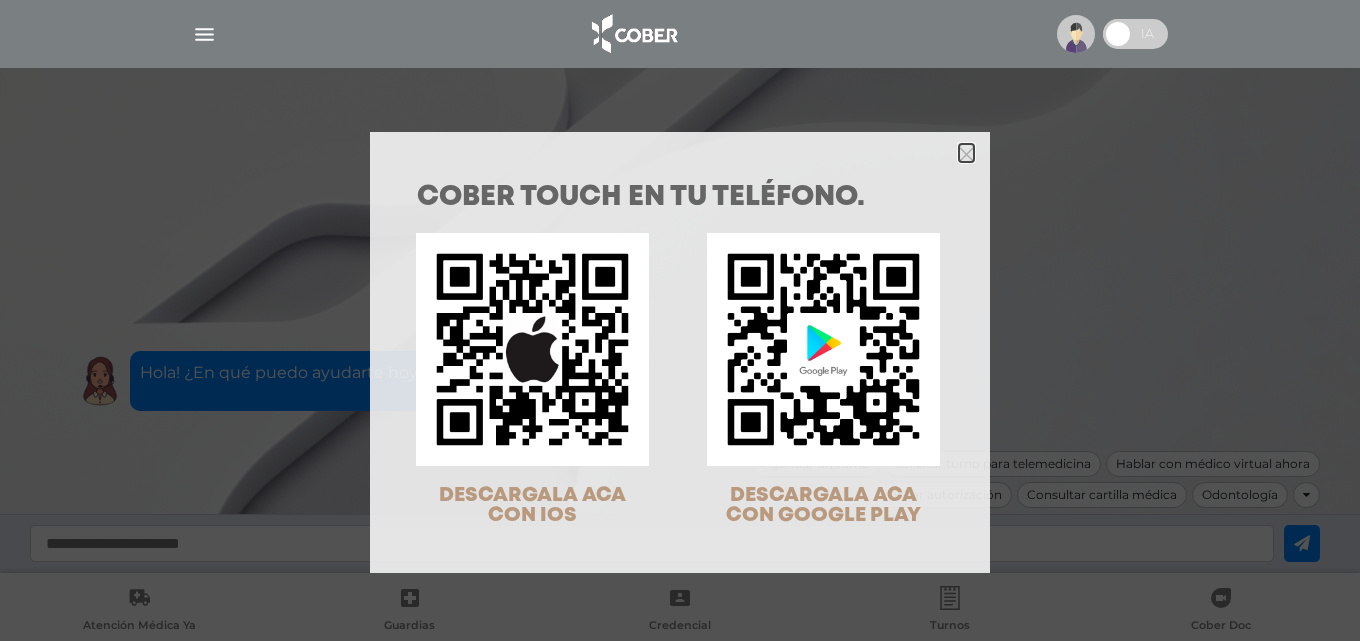 click 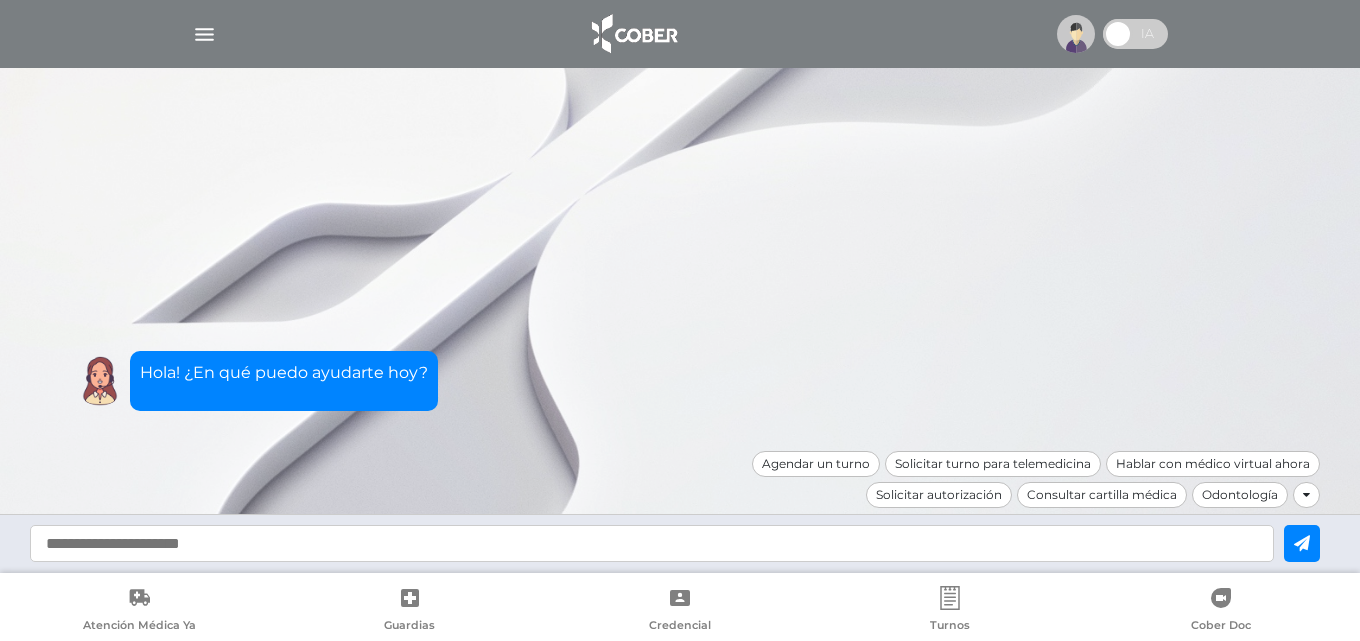 click at bounding box center (204, 34) 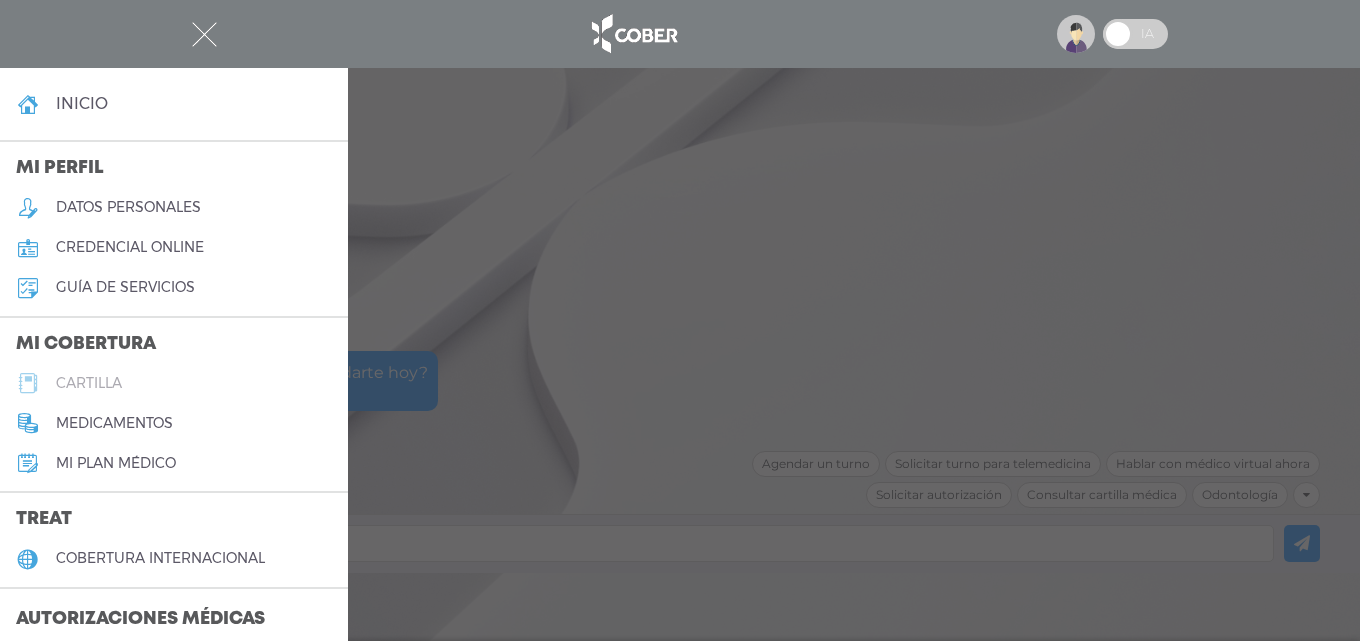 click on "cartilla" at bounding box center (174, 383) 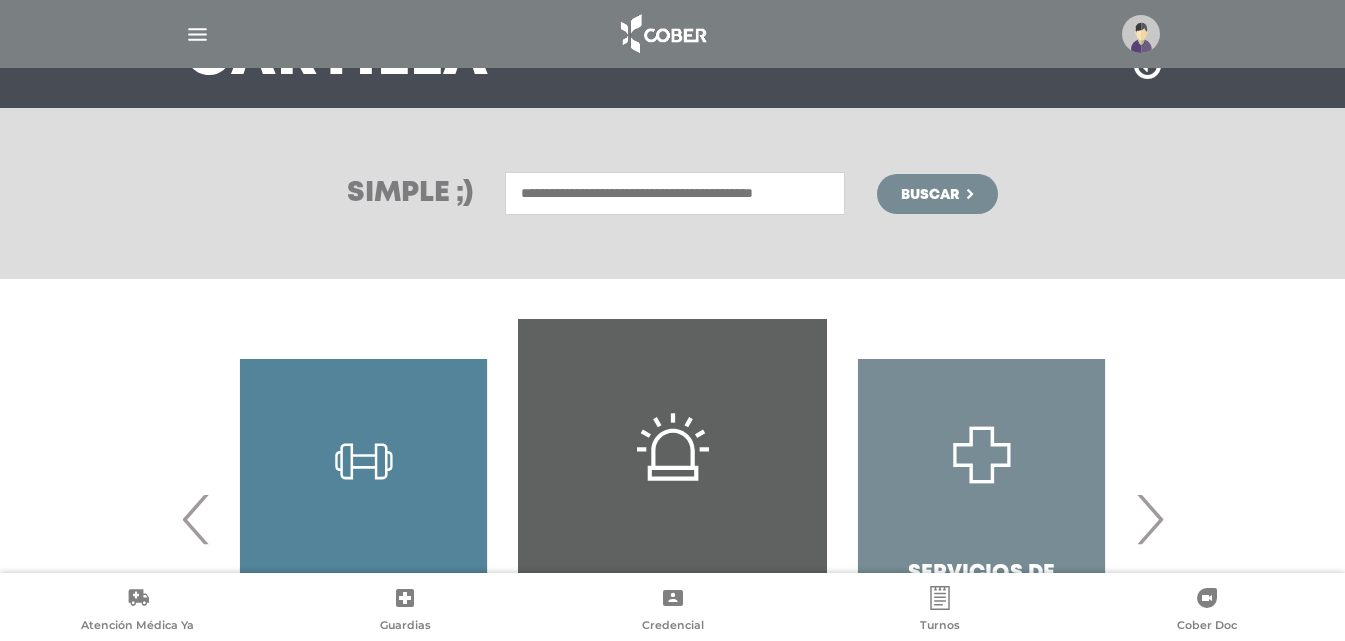 scroll, scrollTop: 386, scrollLeft: 0, axis: vertical 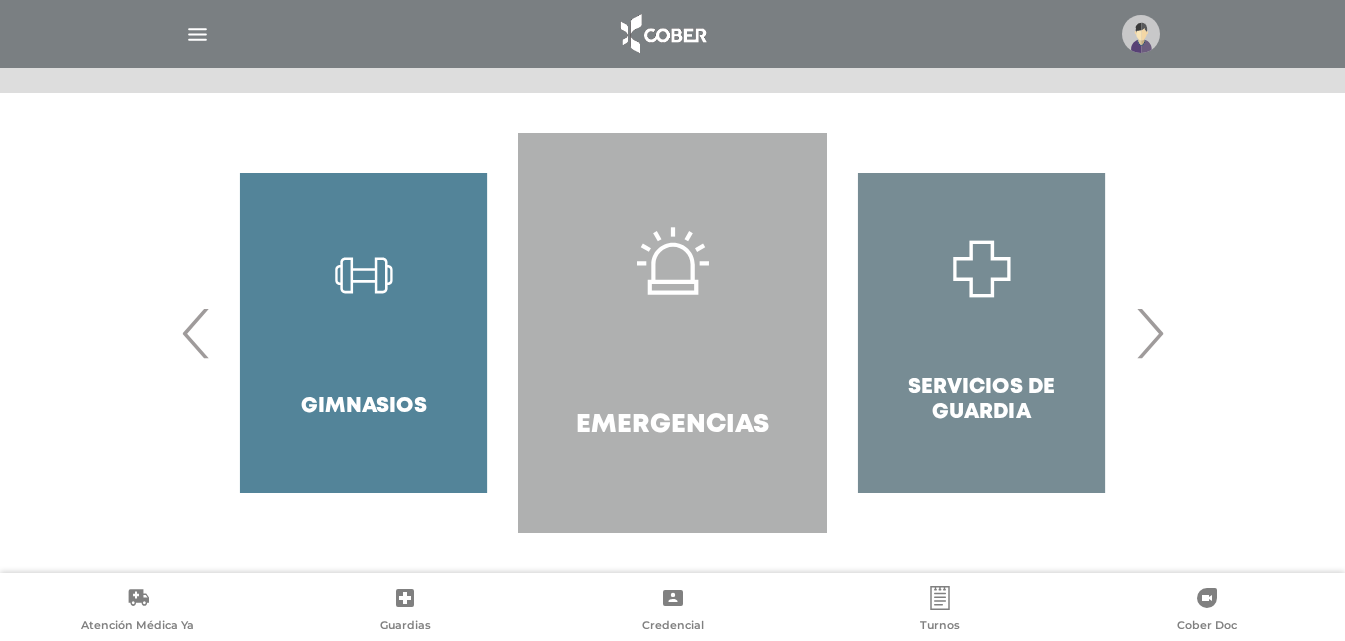 click on "Emergencias" at bounding box center [672, 333] 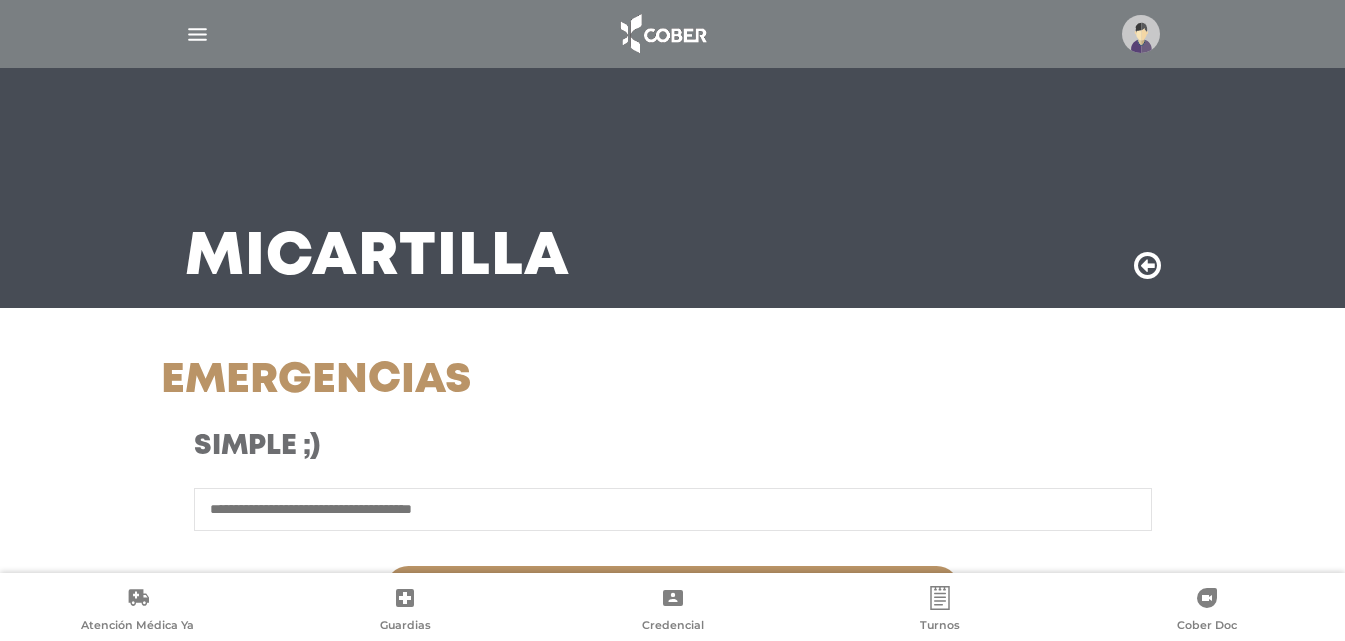 scroll, scrollTop: 100, scrollLeft: 0, axis: vertical 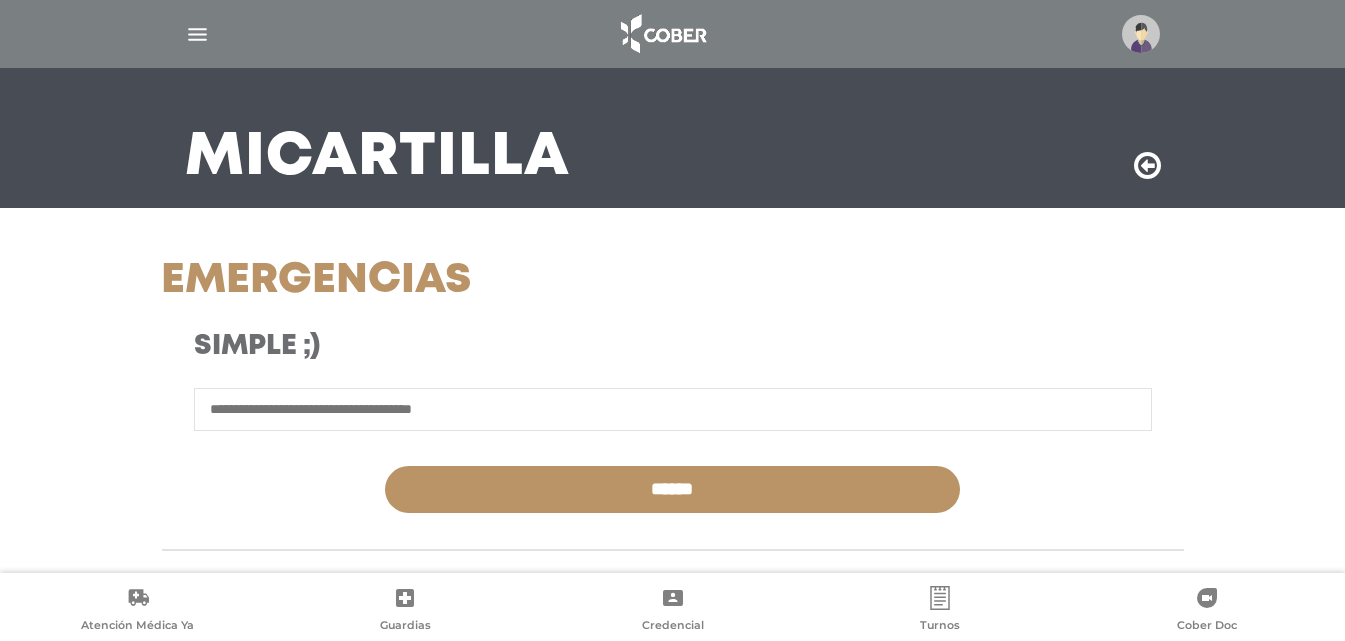 click at bounding box center (673, 409) 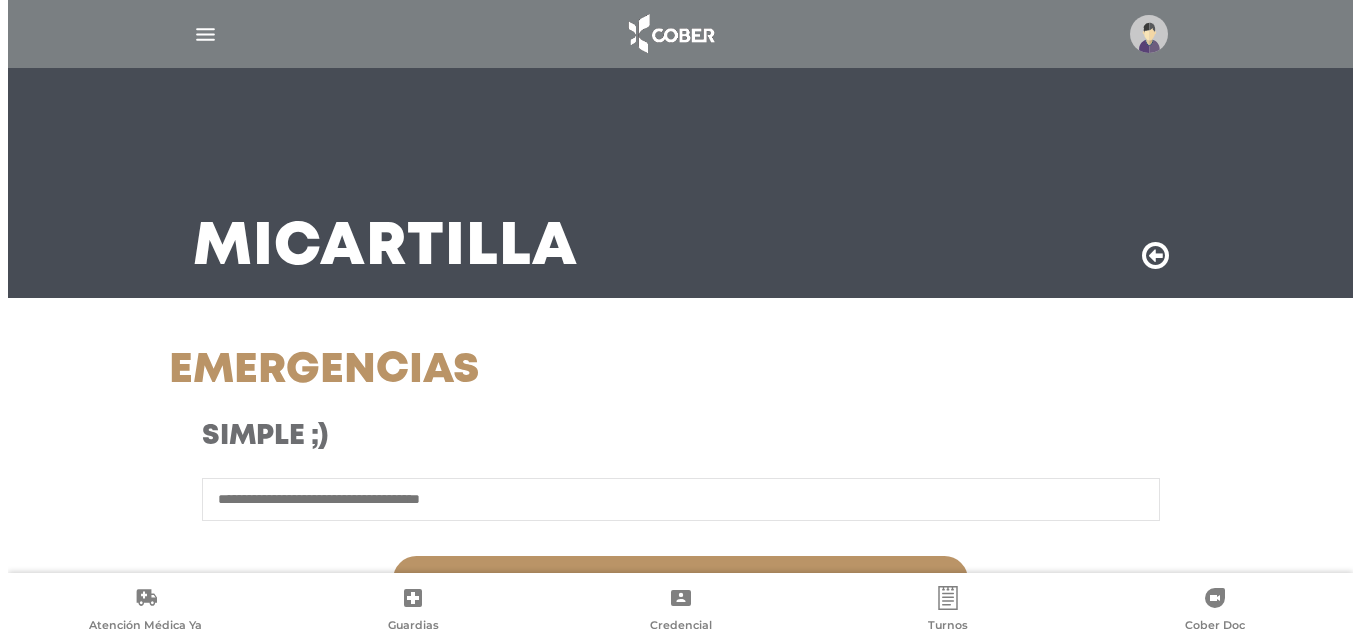 scroll, scrollTop: 0, scrollLeft: 0, axis: both 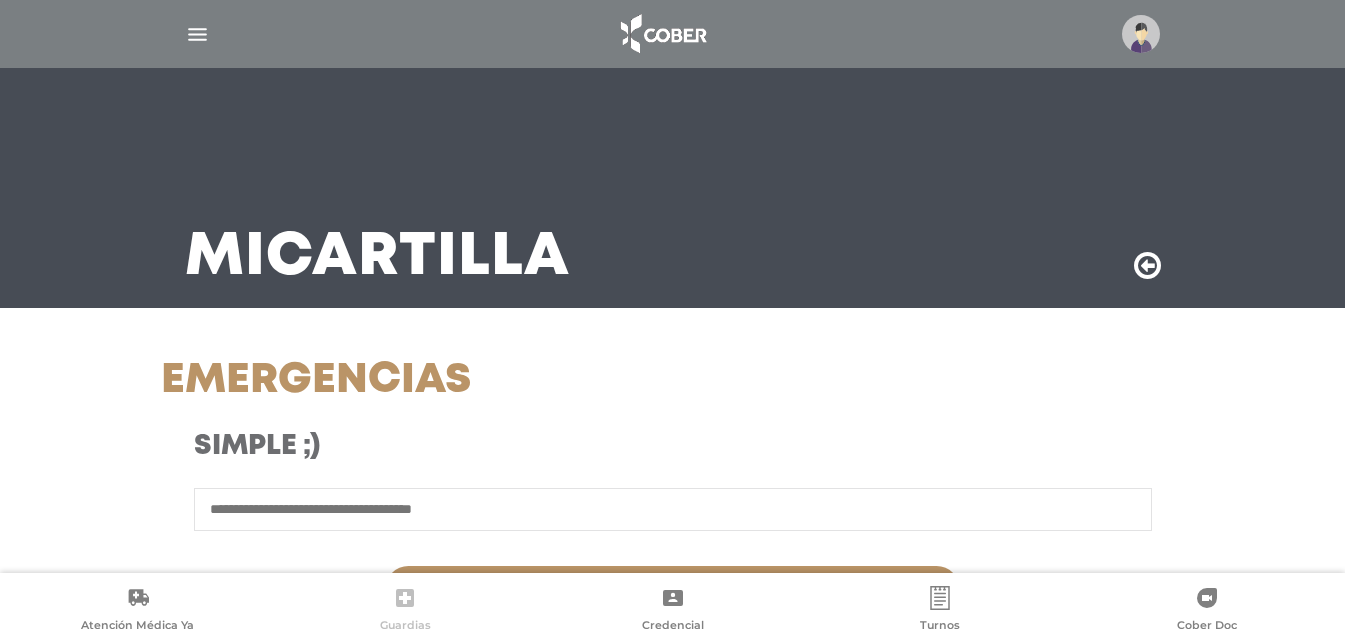 click 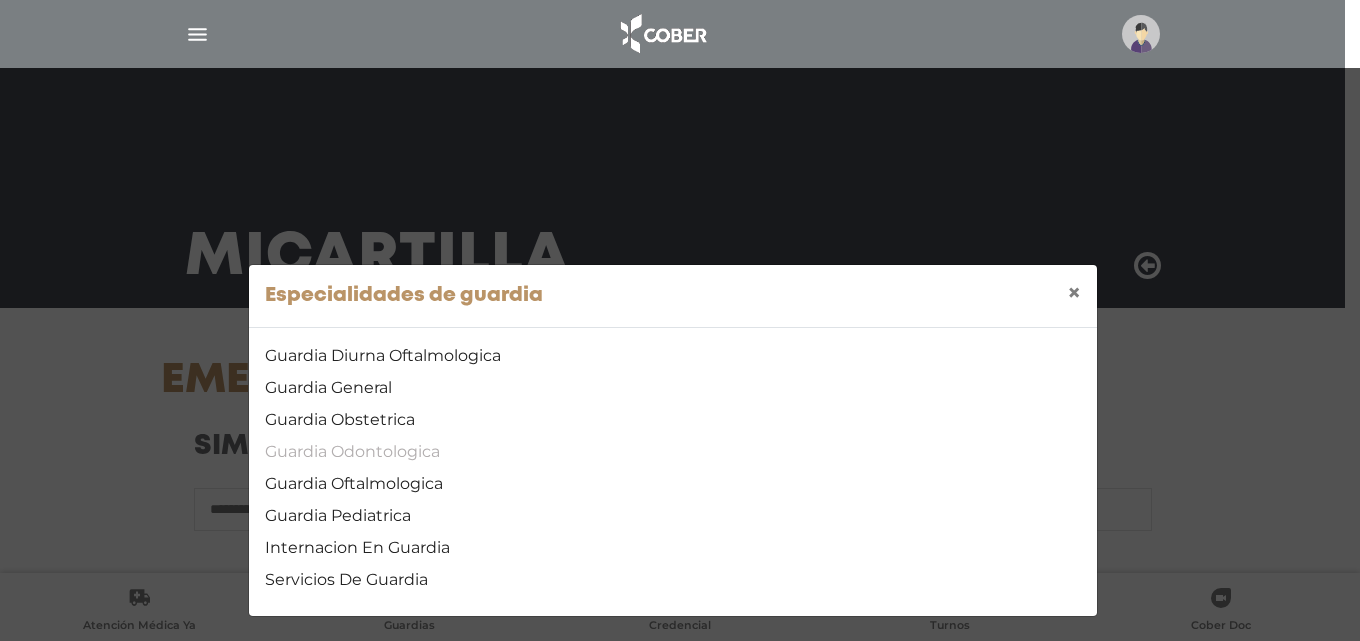 click on "Guardia Odontologica" at bounding box center [673, 452] 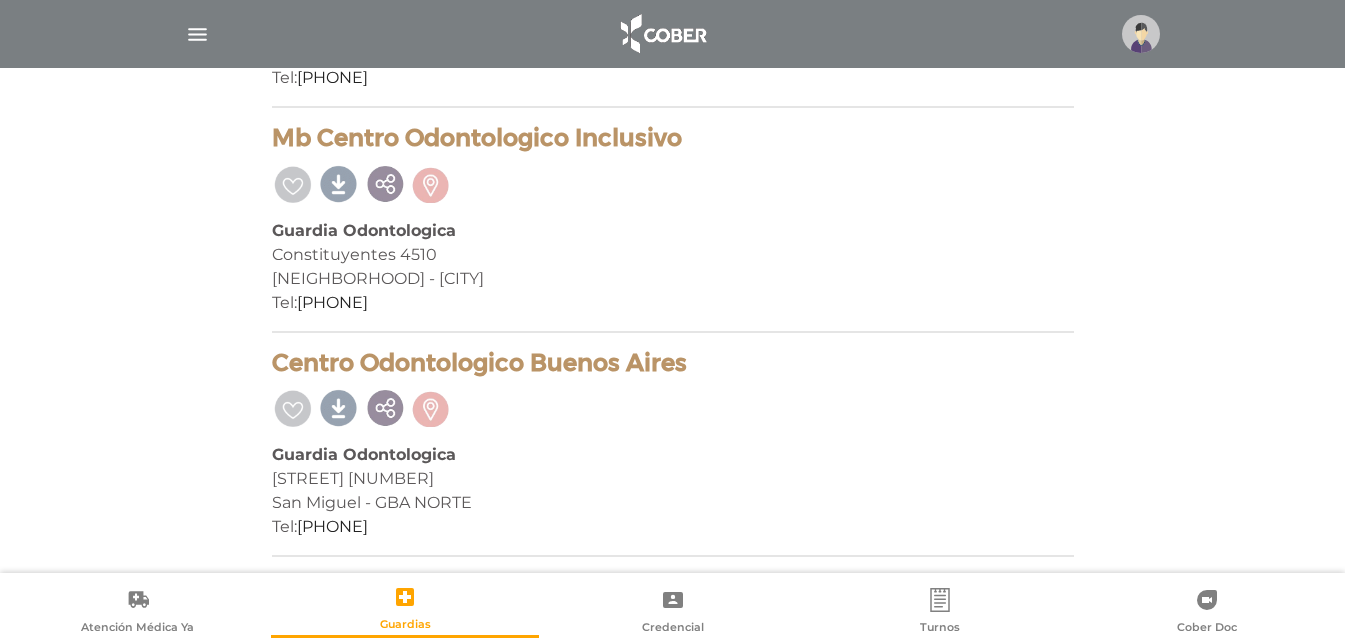 scroll, scrollTop: 1424, scrollLeft: 0, axis: vertical 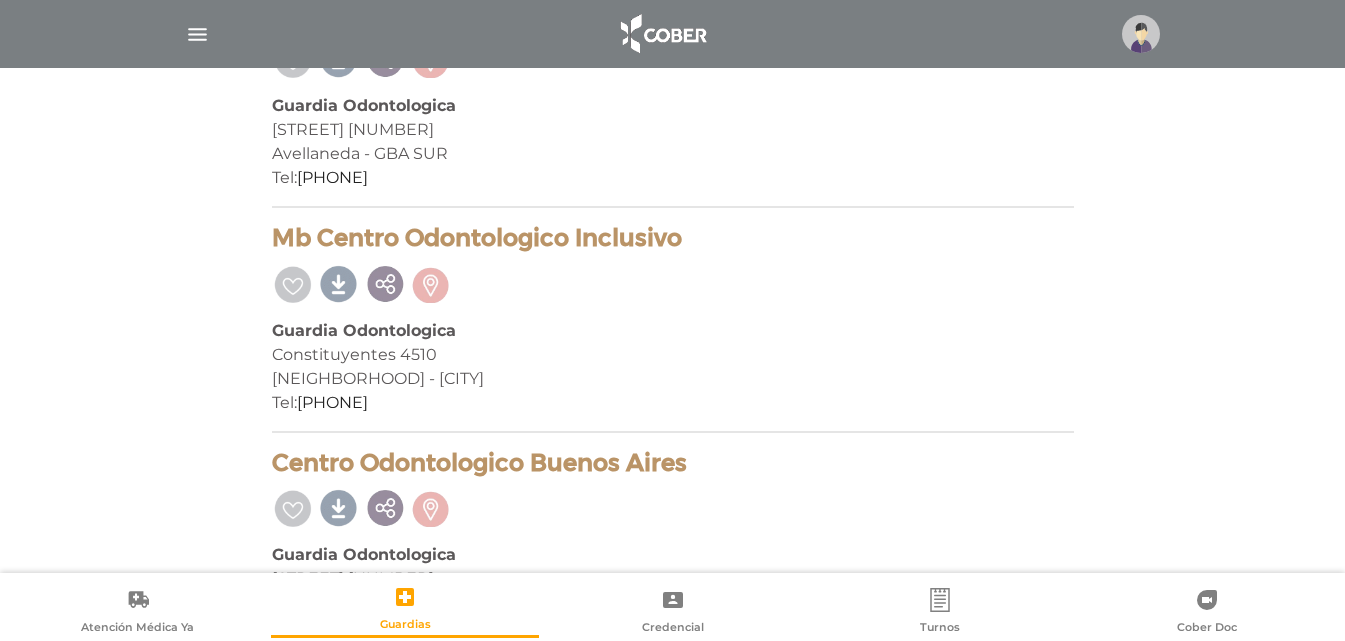 click 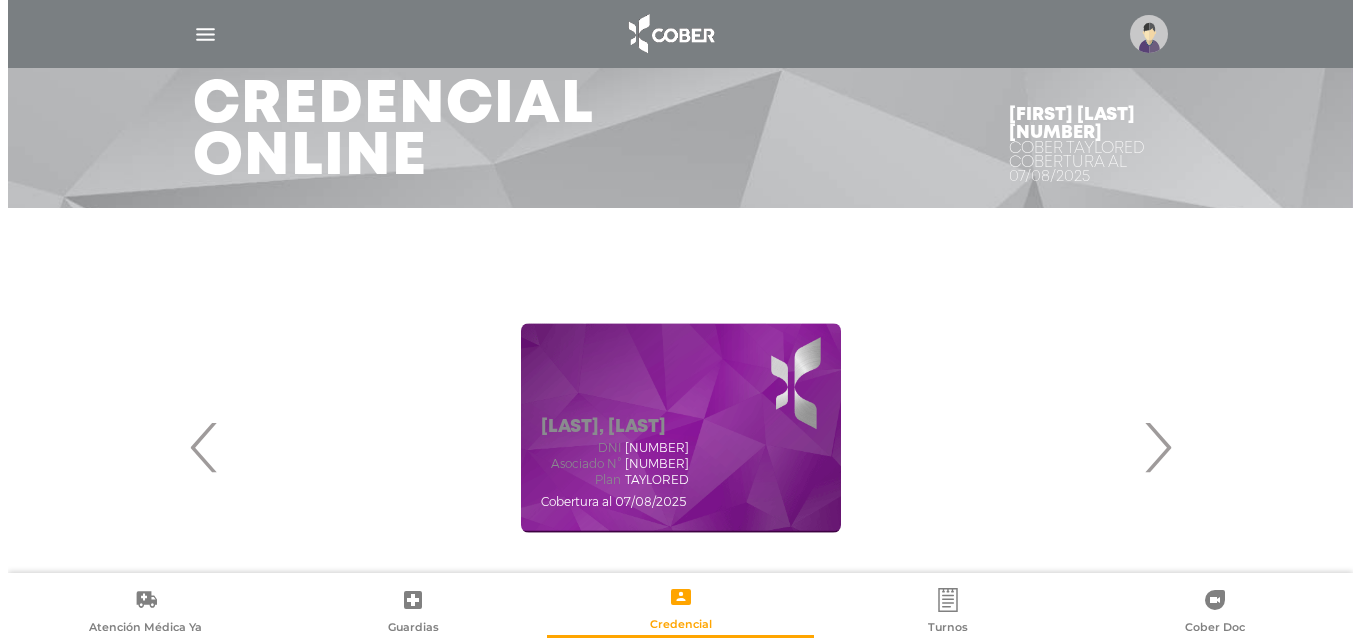 scroll, scrollTop: 200, scrollLeft: 0, axis: vertical 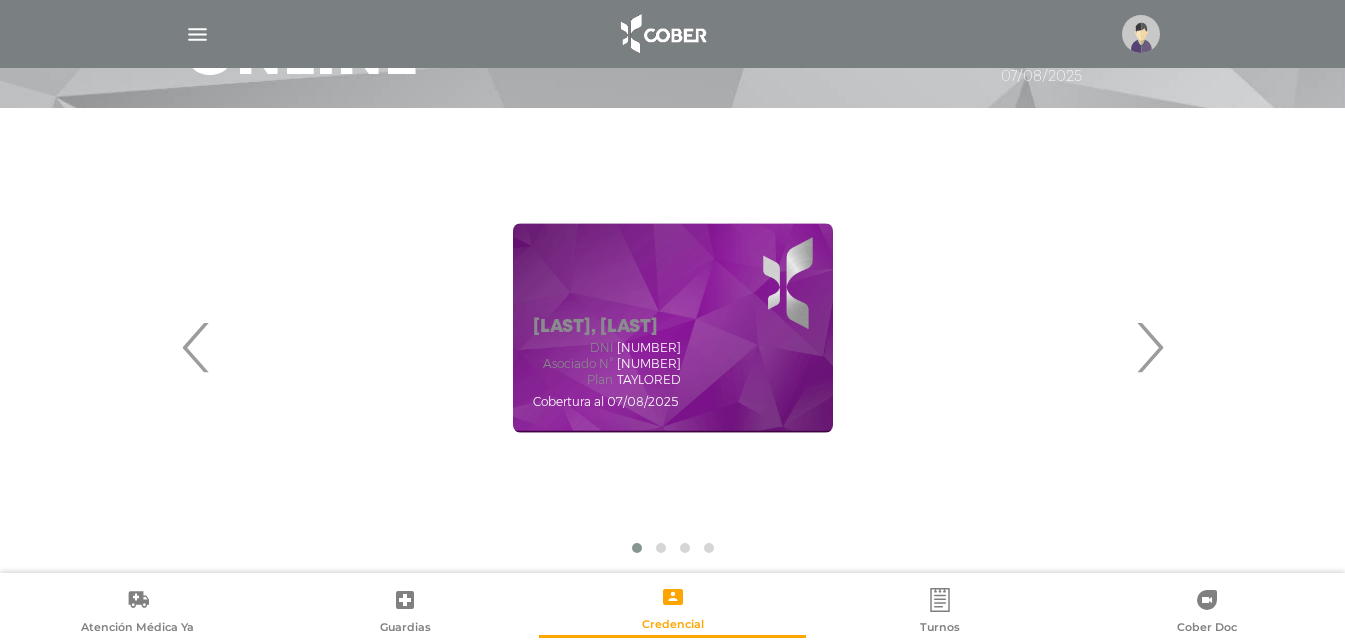 click on "›" at bounding box center (1149, 347) 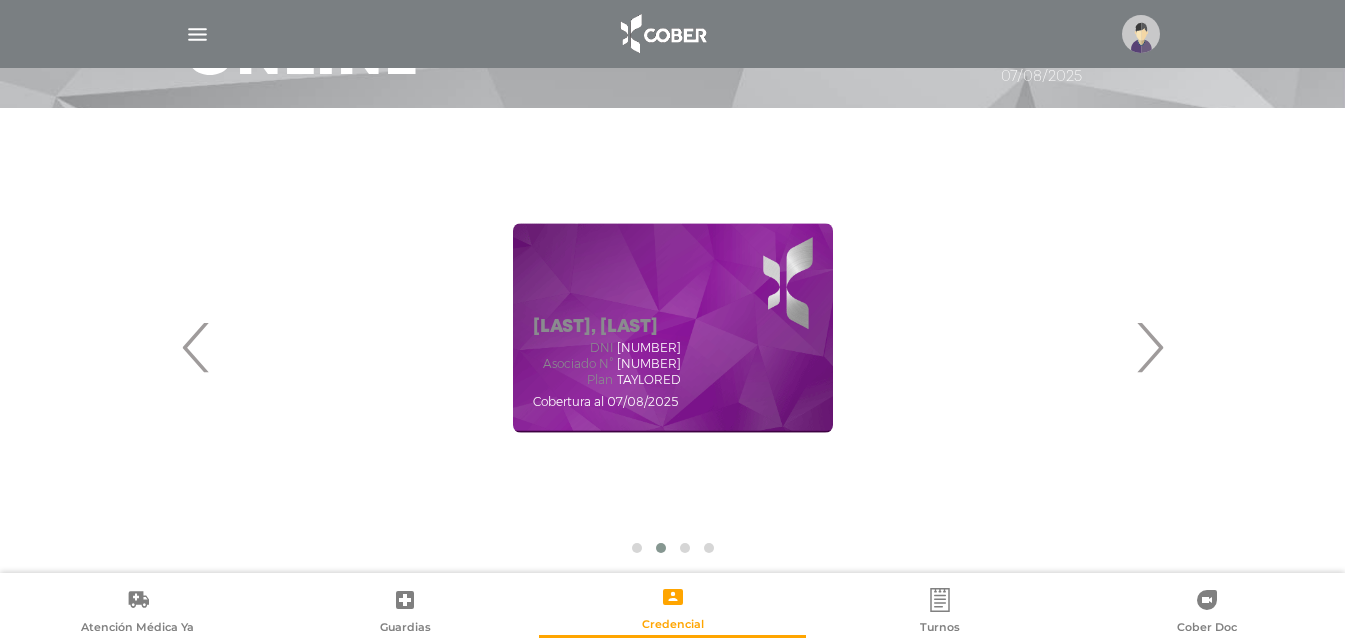 click on "›" at bounding box center (1149, 347) 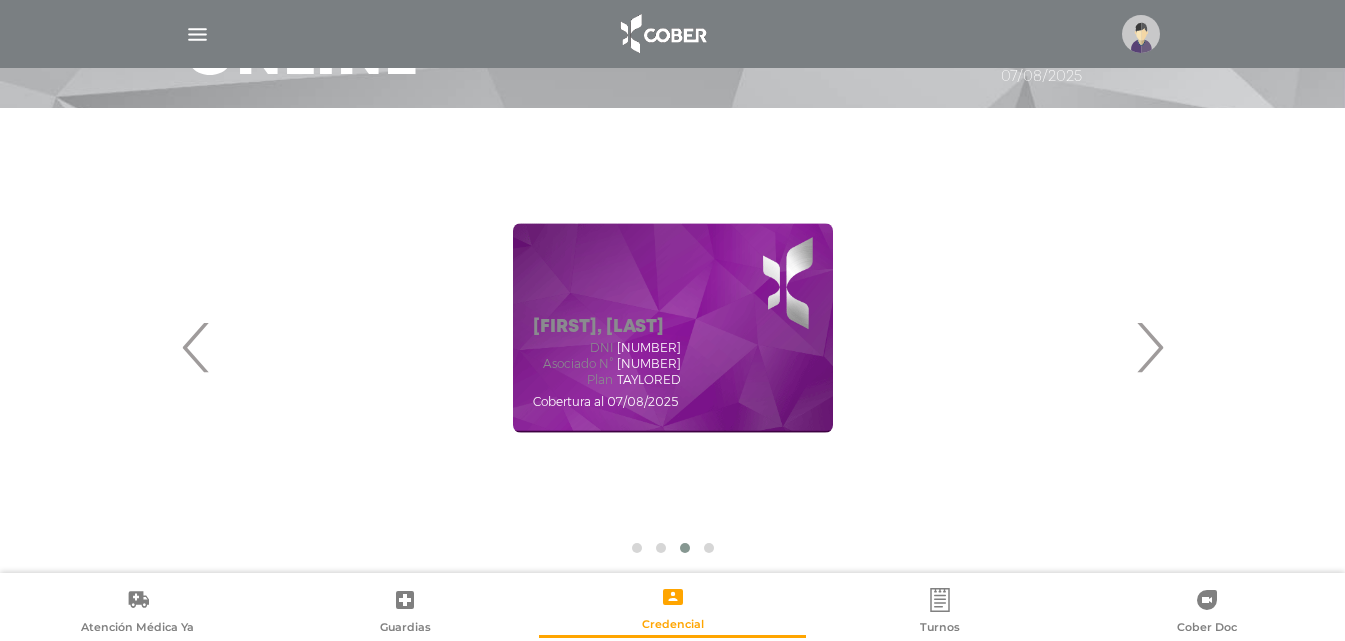 click on "›" at bounding box center [1149, 347] 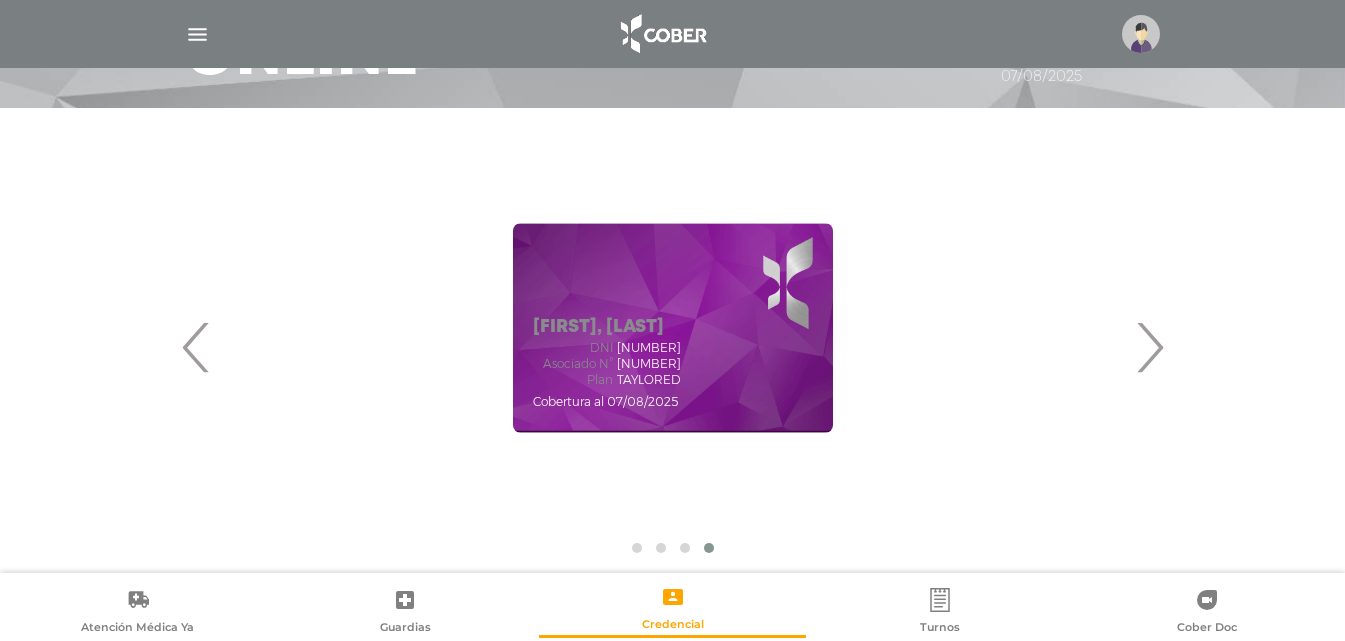 click on "‹" at bounding box center [196, 347] 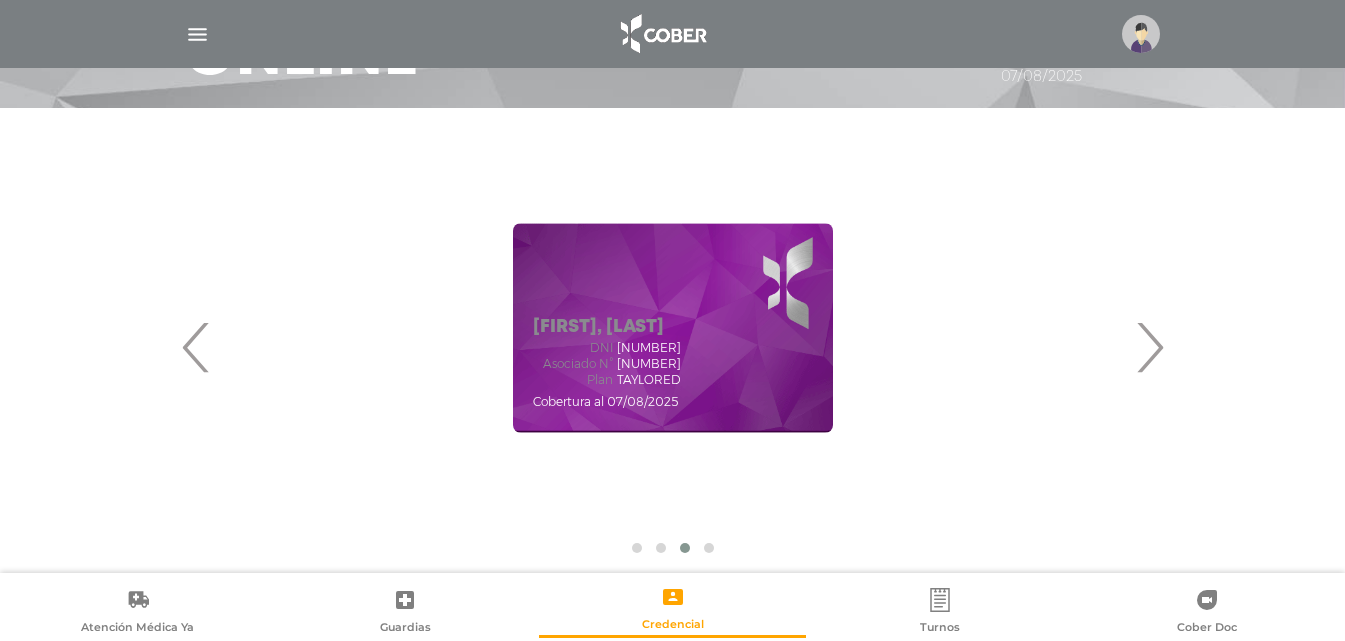click on "‹" at bounding box center [196, 347] 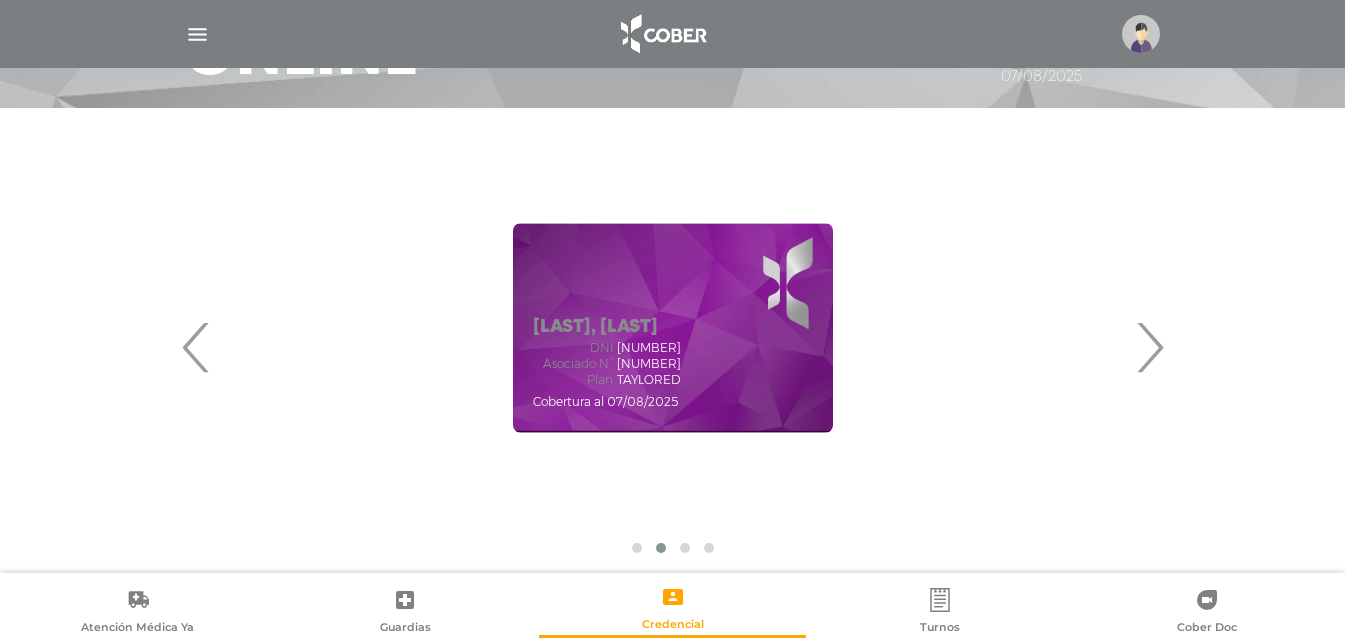 click on "‹" at bounding box center (196, 347) 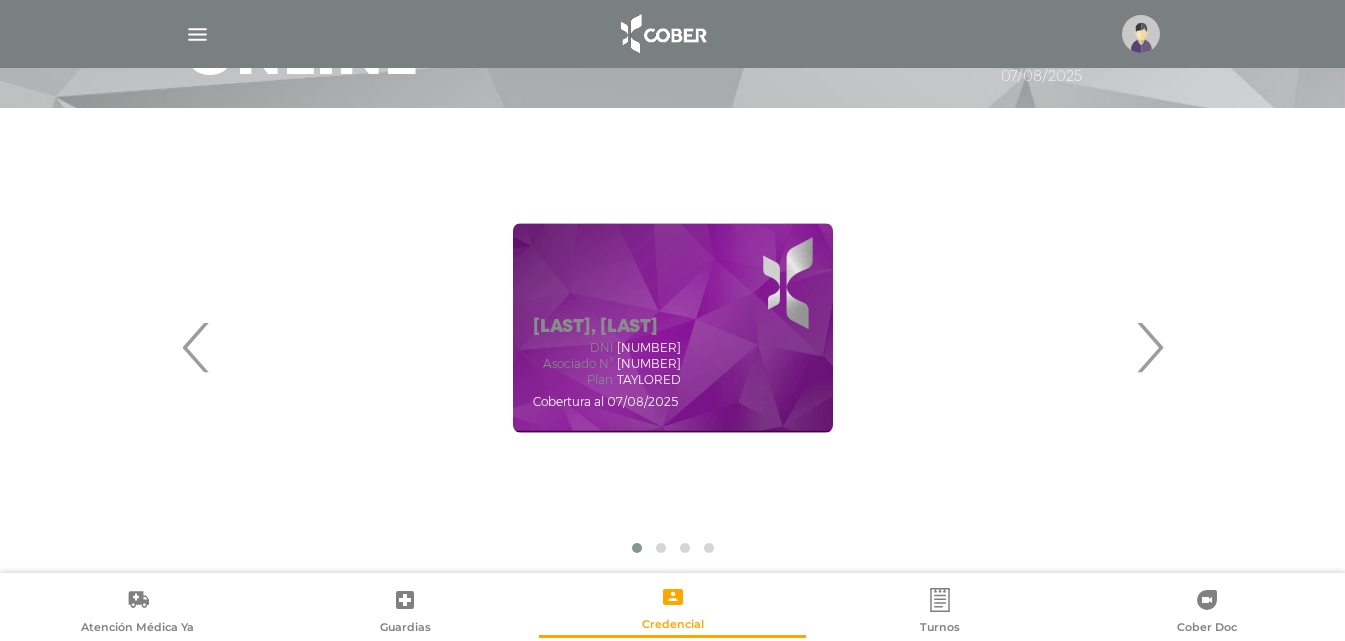 click 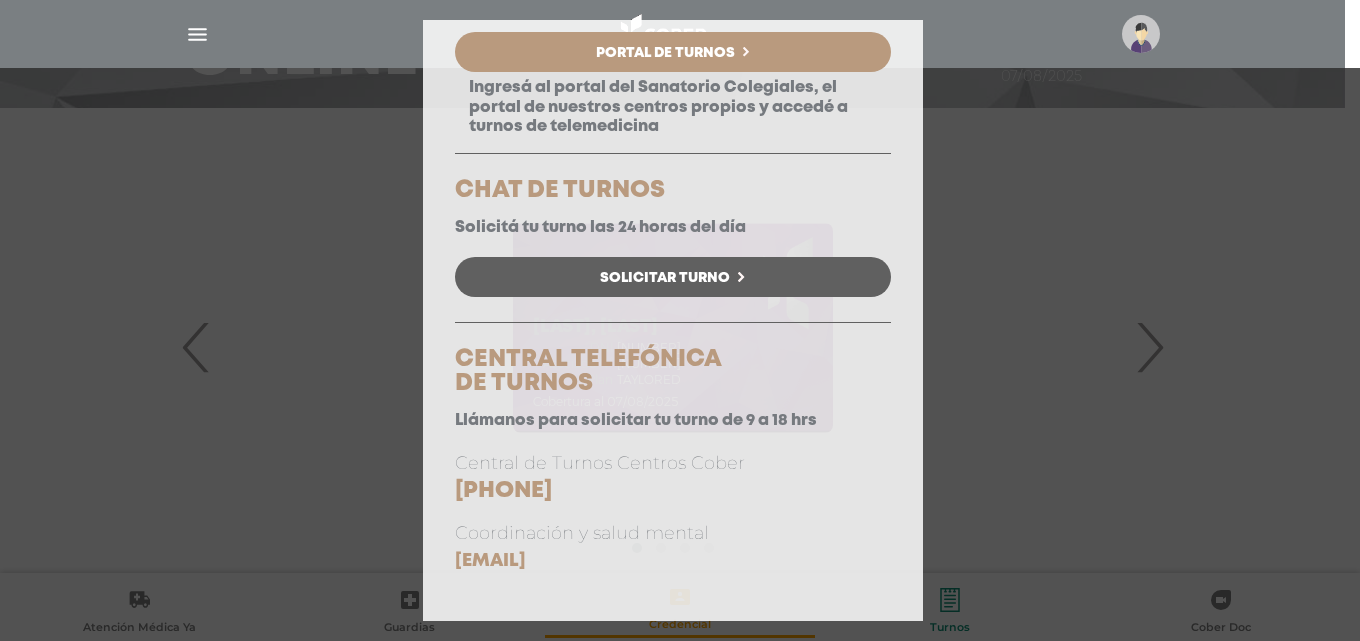 scroll, scrollTop: 0, scrollLeft: 0, axis: both 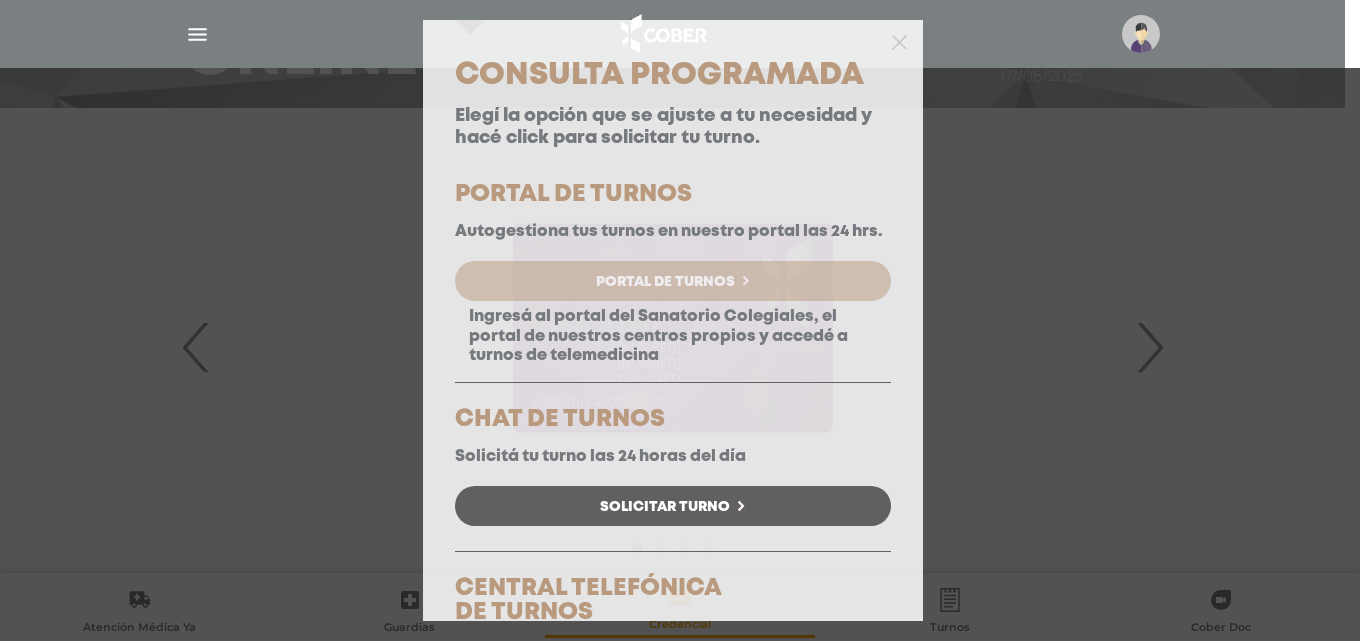click on "Portal de Turnos" at bounding box center [665, 282] 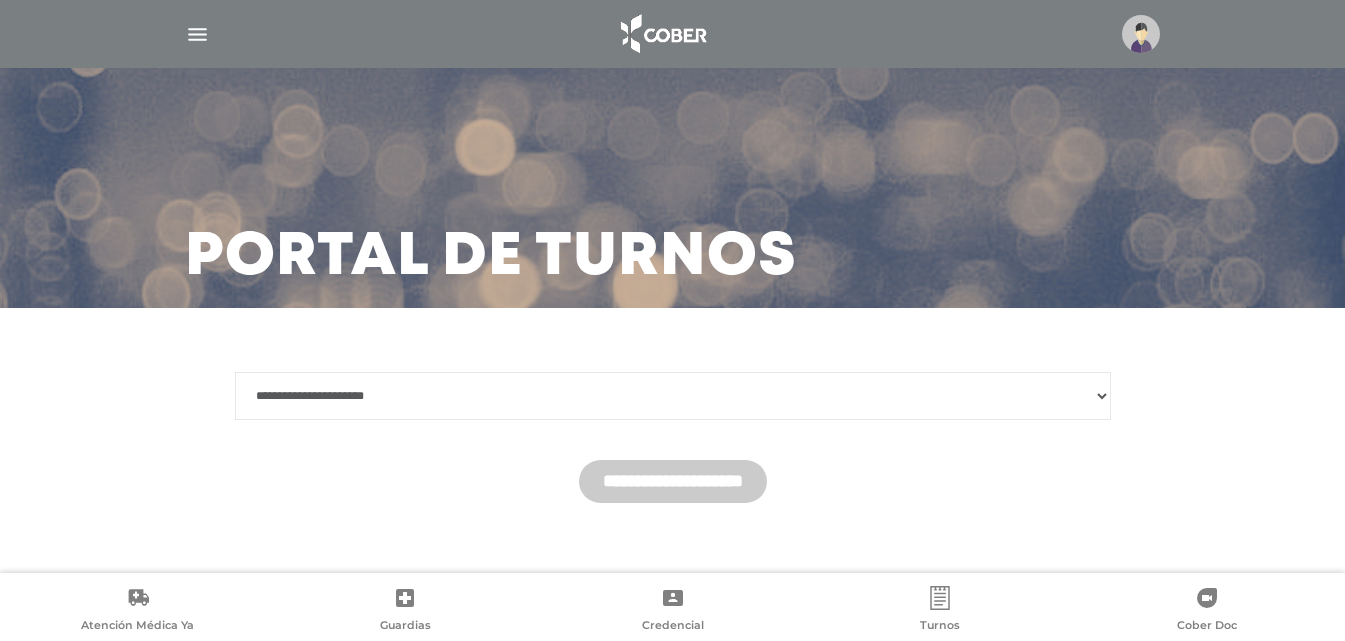scroll, scrollTop: 18, scrollLeft: 0, axis: vertical 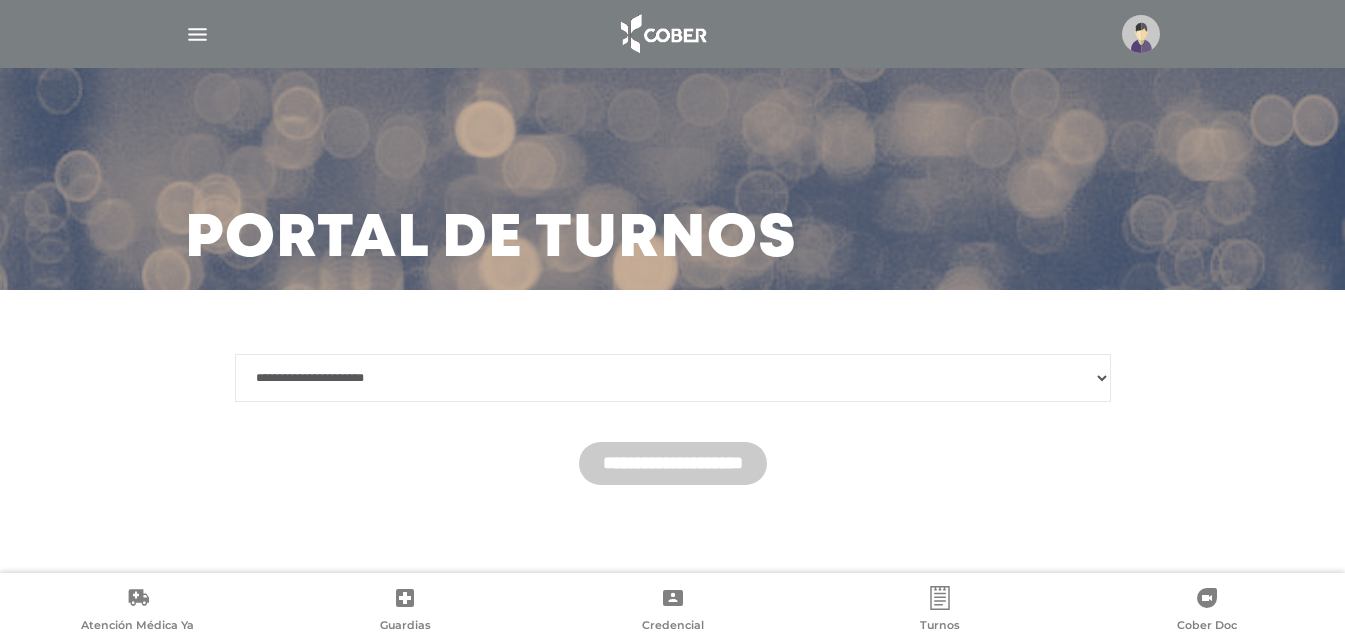 click on "**********" at bounding box center [673, 378] 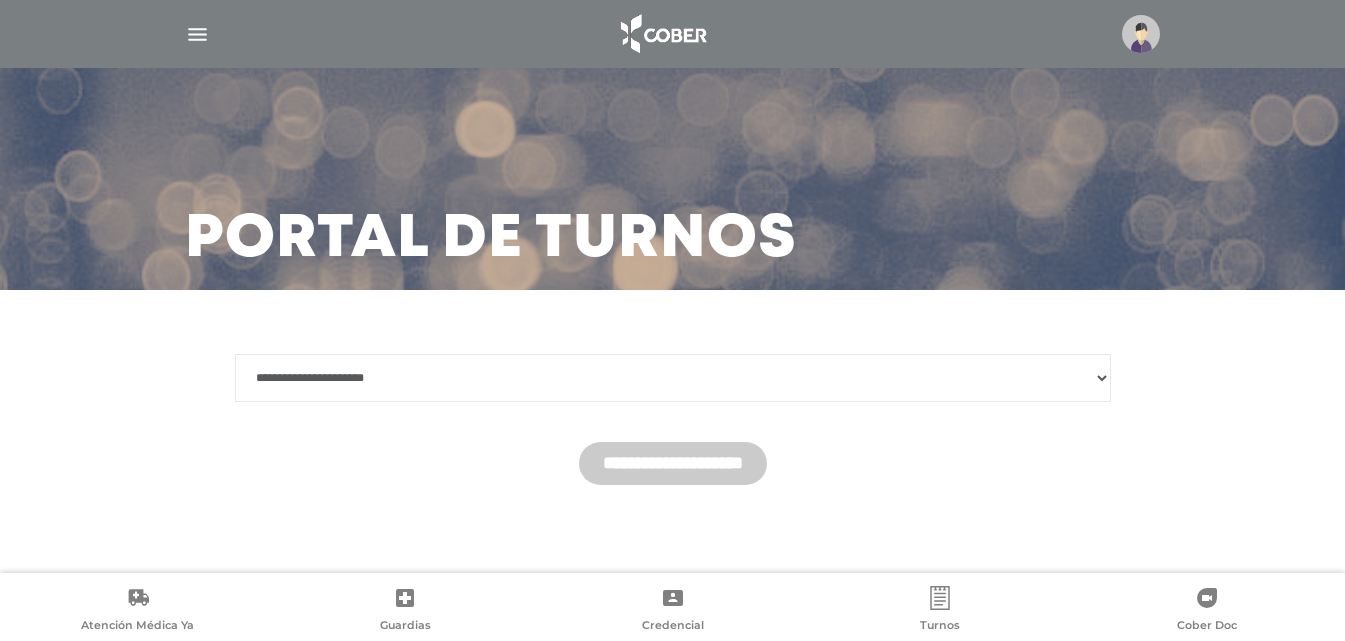select on "********" 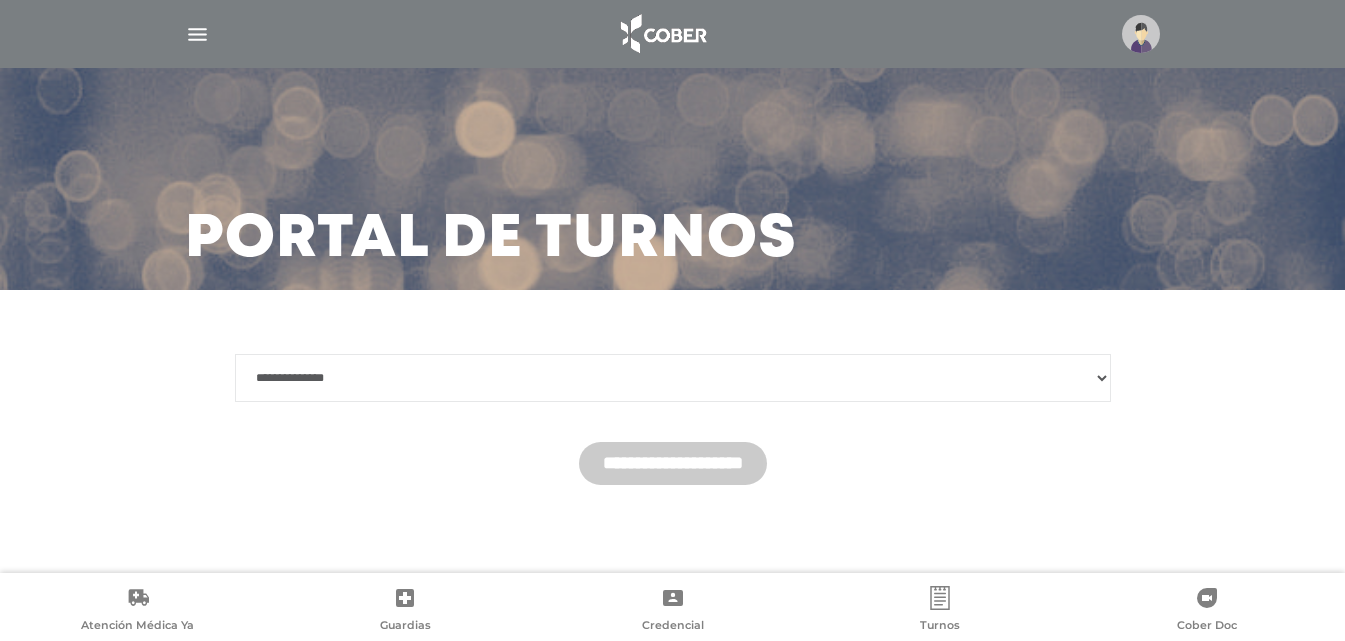 click on "**********" at bounding box center [673, 378] 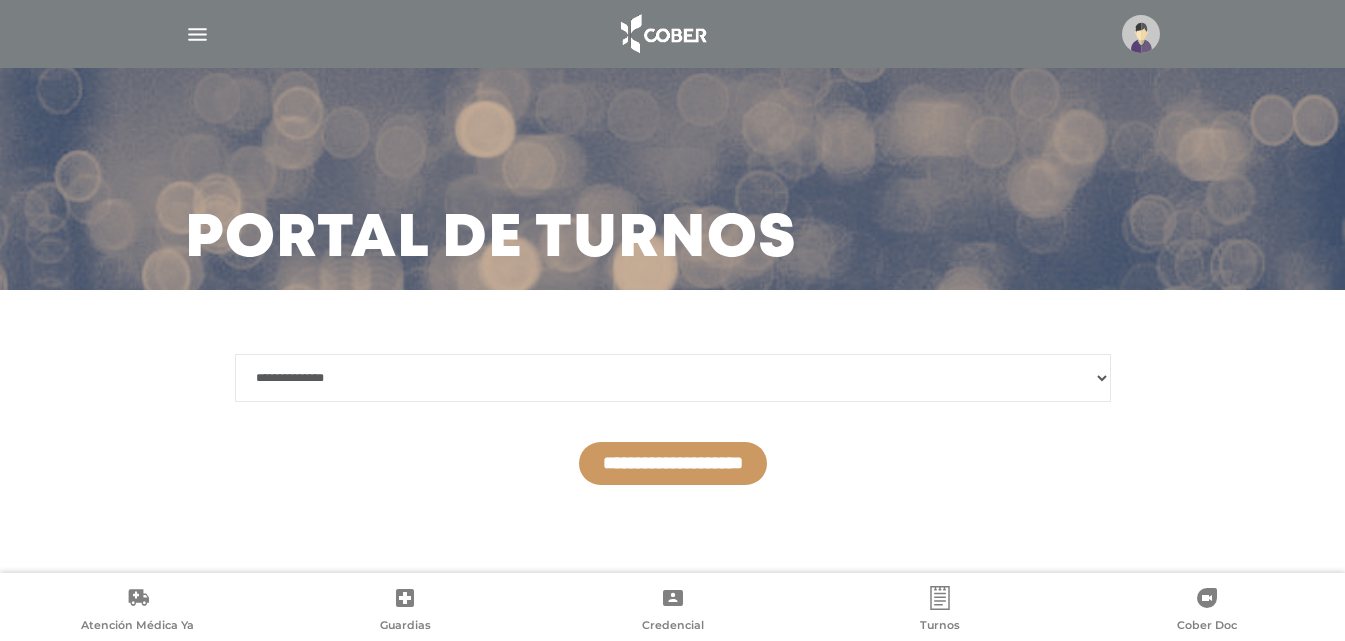 click on "**********" at bounding box center [673, 463] 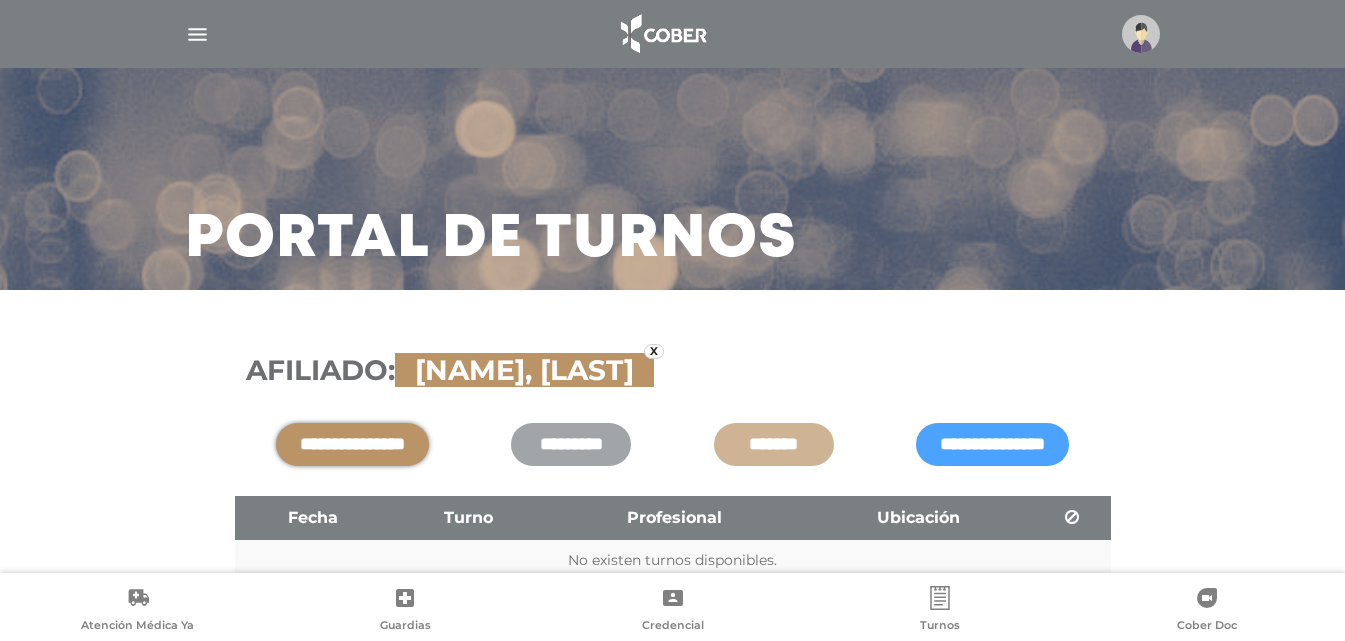 scroll, scrollTop: 115, scrollLeft: 0, axis: vertical 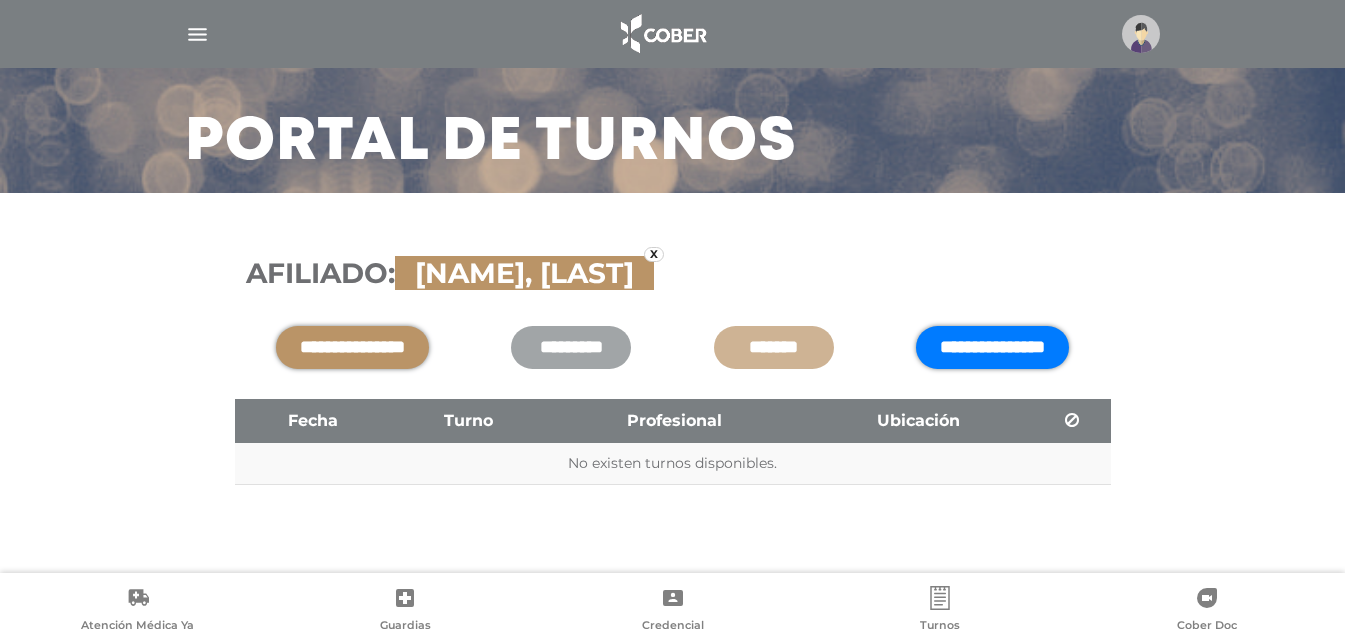 click on "**********" at bounding box center [992, 347] 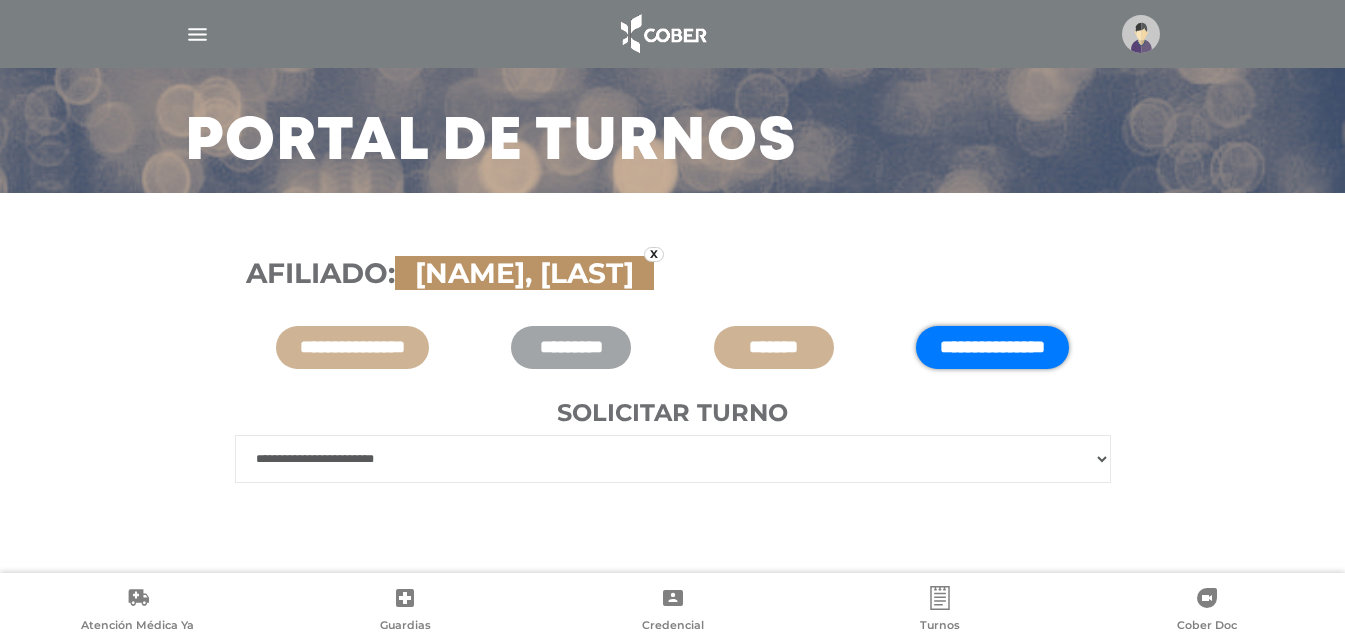 scroll, scrollTop: 137, scrollLeft: 0, axis: vertical 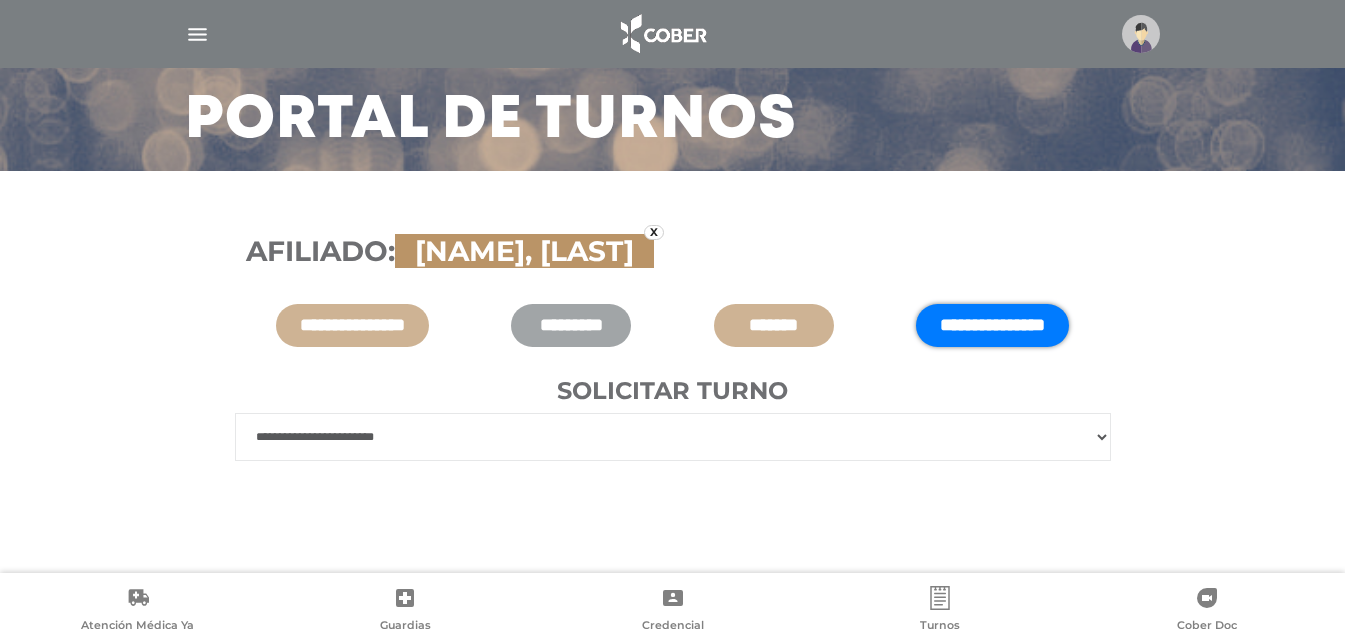click on "**********" at bounding box center [673, 437] 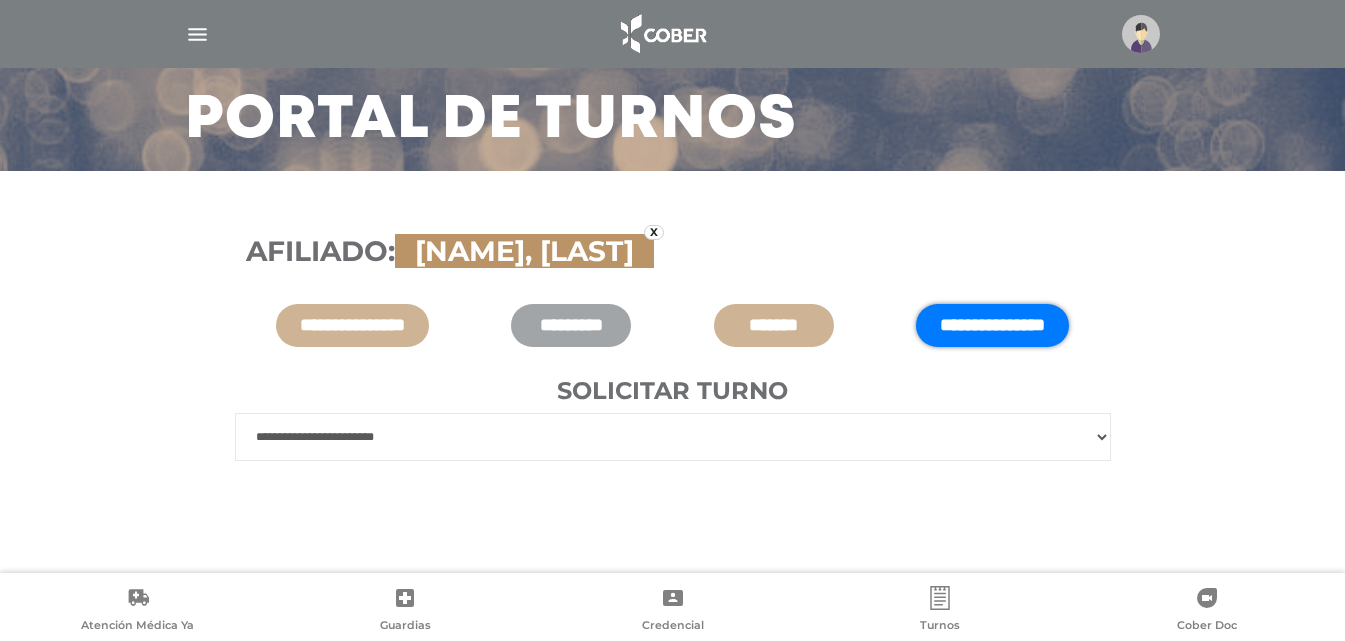 select on "****" 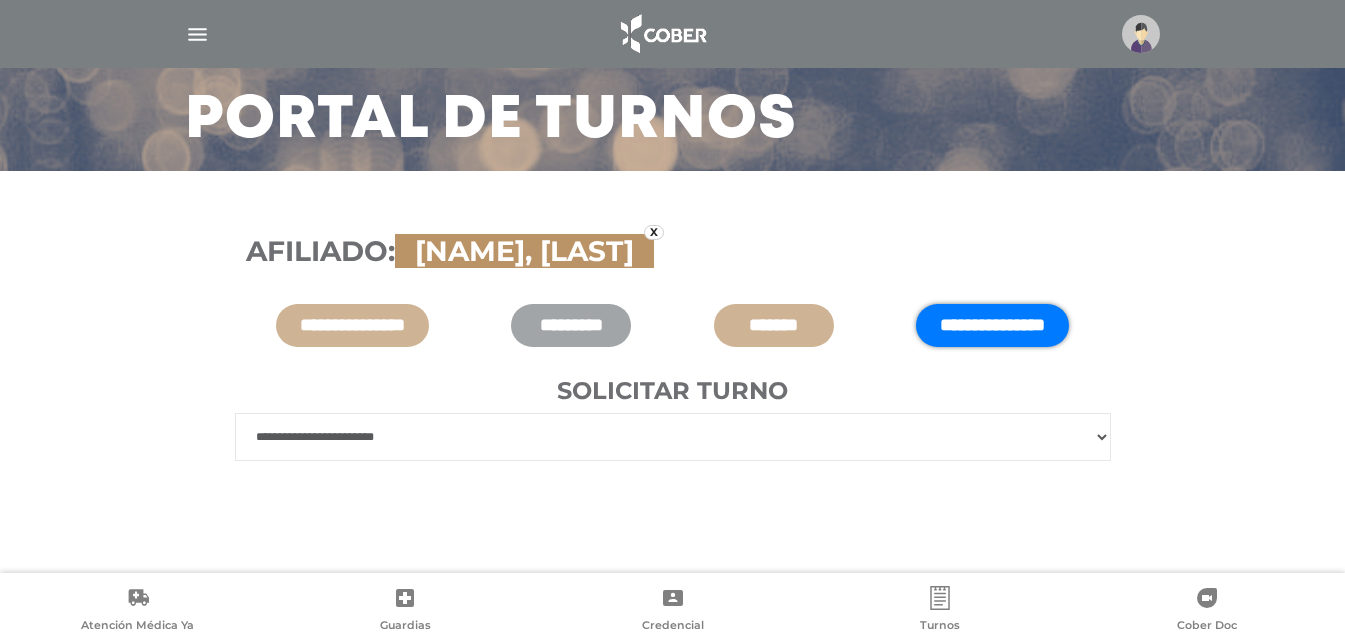 click on "**********" at bounding box center [673, 437] 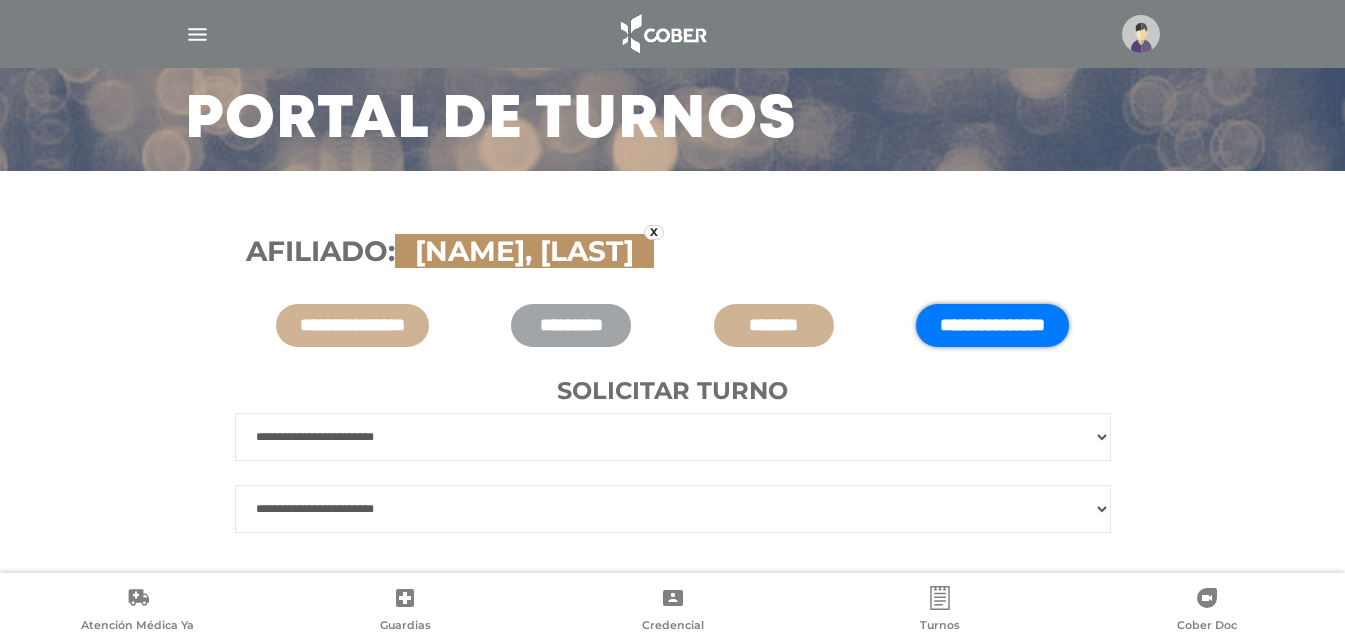 scroll, scrollTop: 185, scrollLeft: 0, axis: vertical 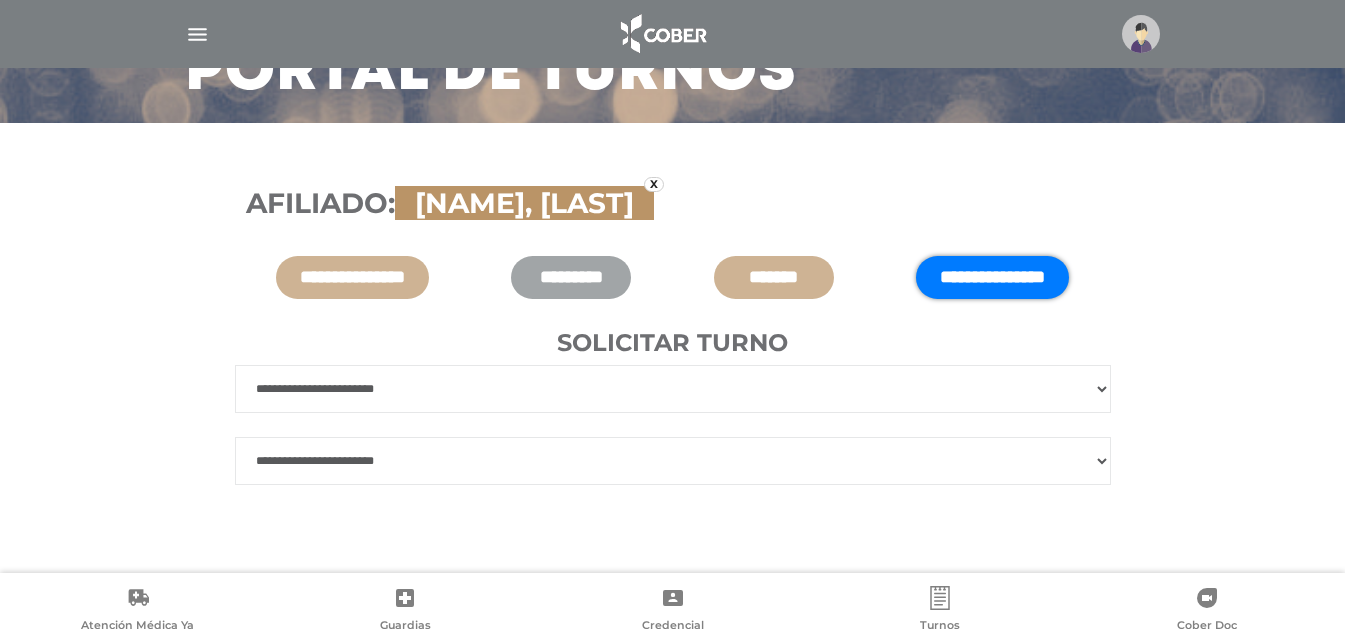 click on "**********" at bounding box center [673, 461] 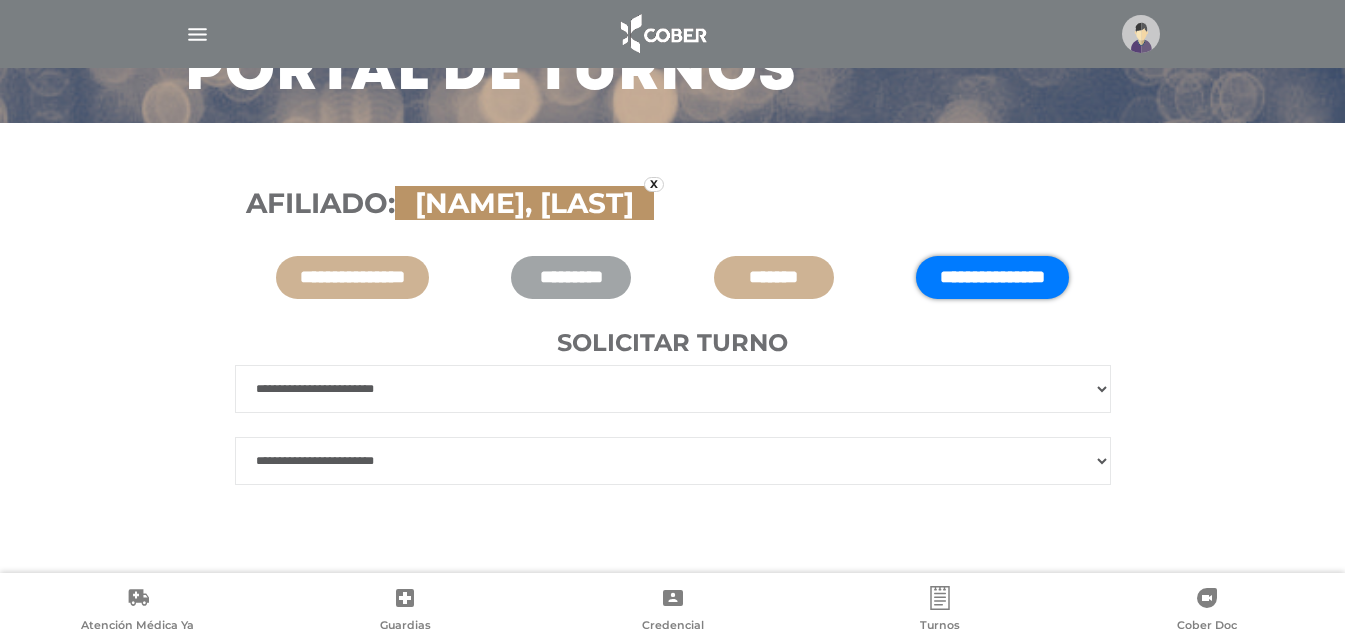 click on "**********" at bounding box center (673, 461) 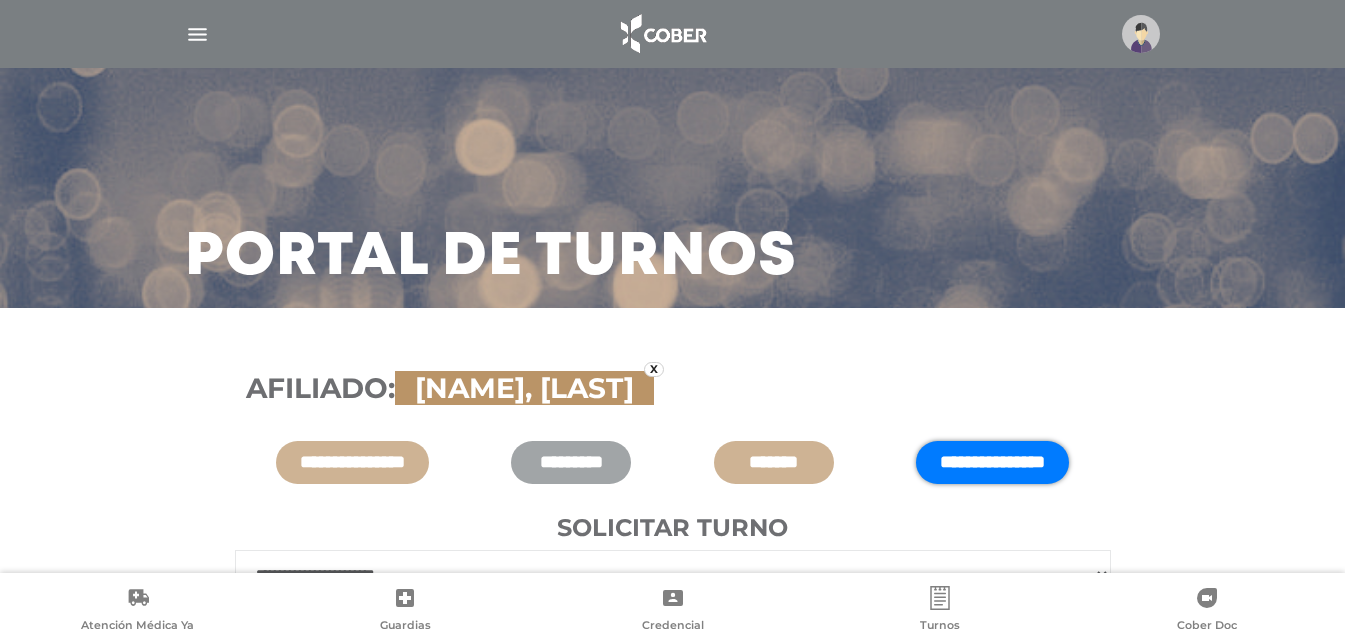 click at bounding box center (197, 34) 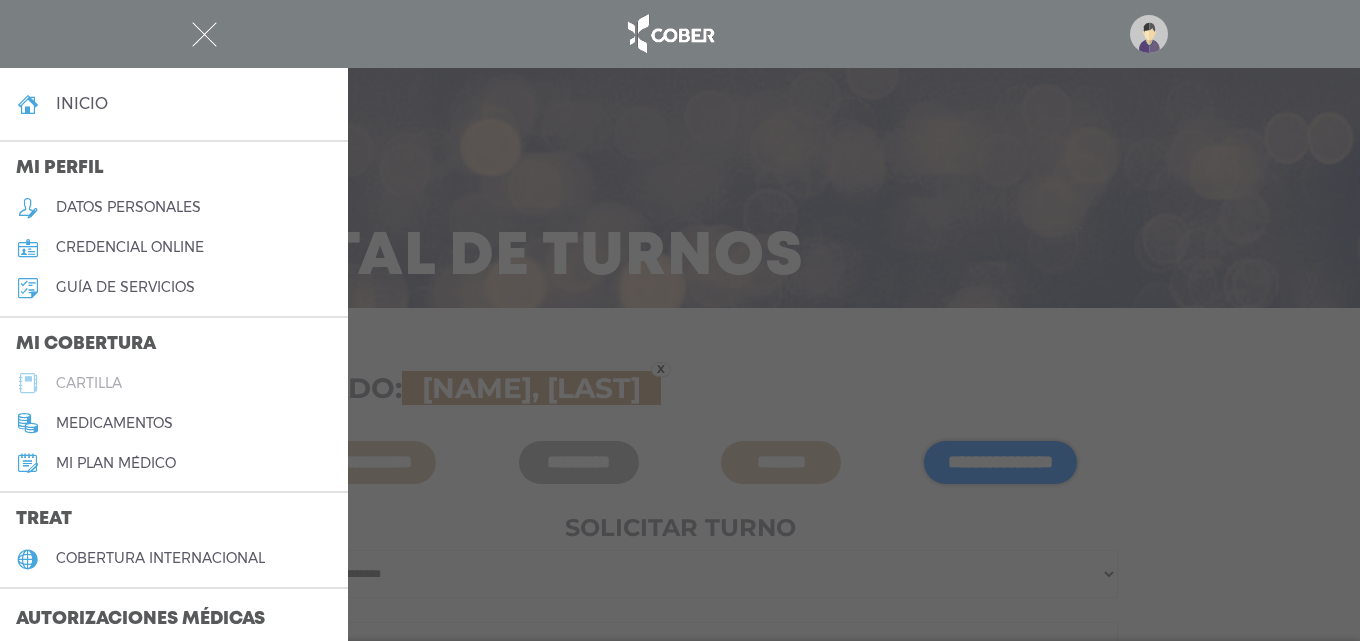 click on "cartilla" at bounding box center [89, 383] 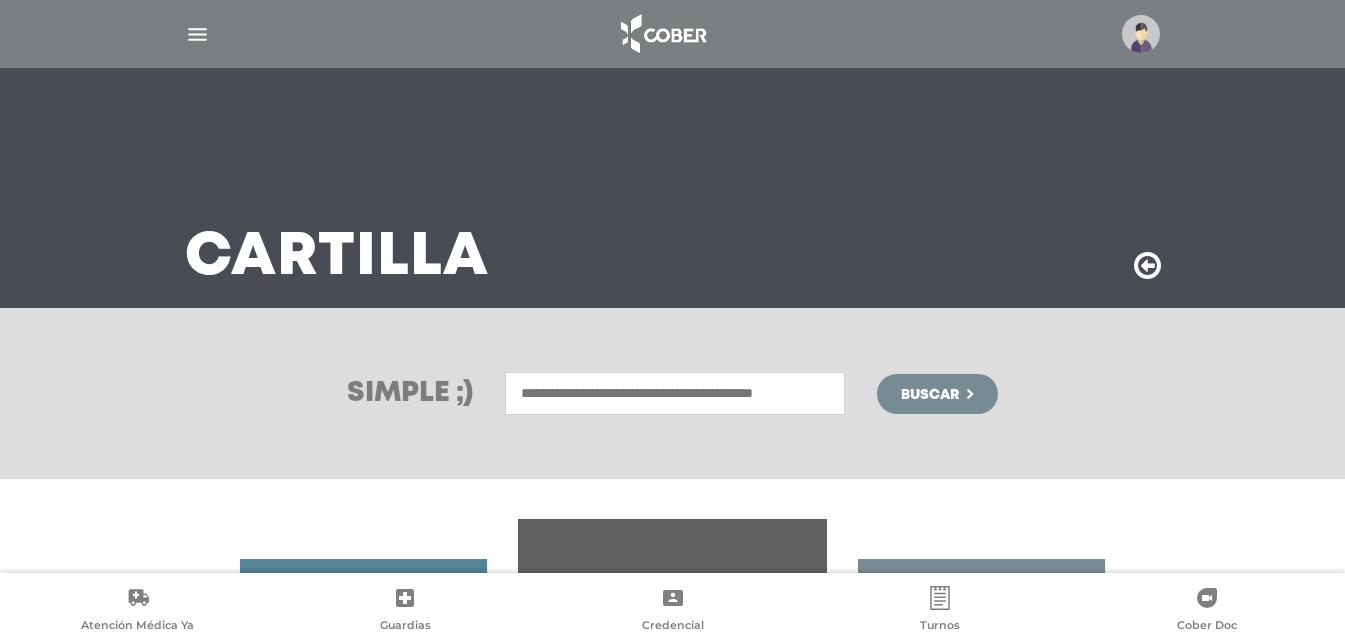 scroll, scrollTop: 386, scrollLeft: 0, axis: vertical 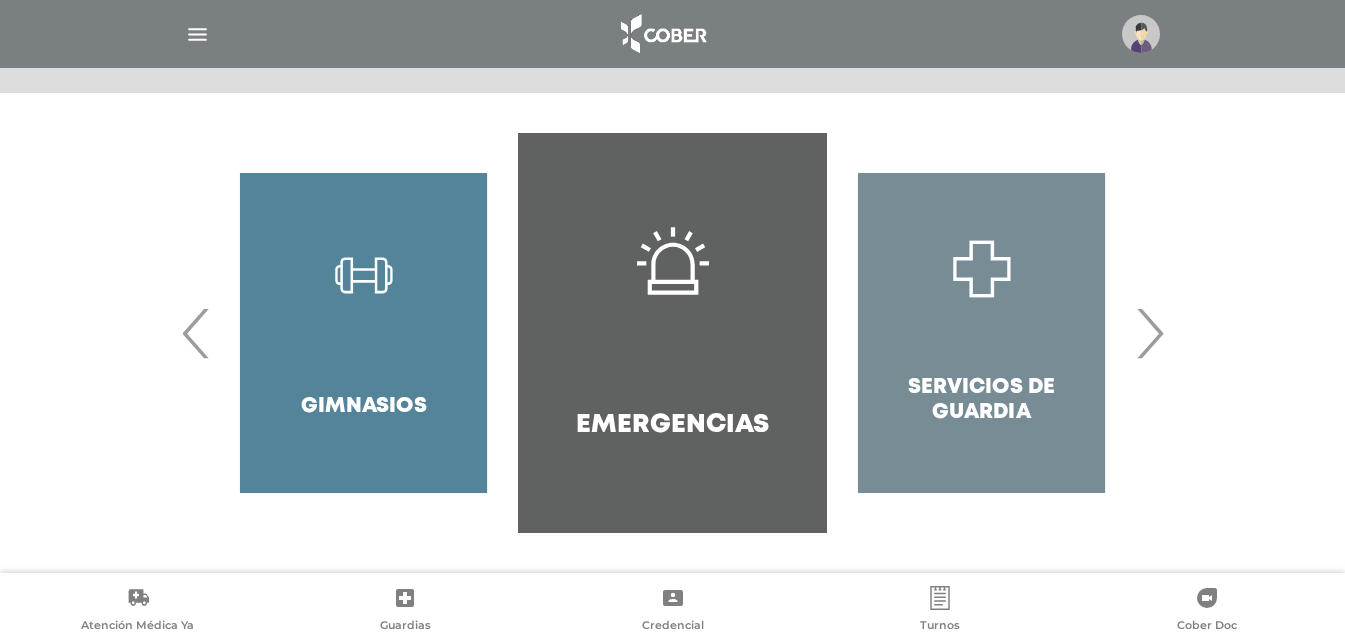 click on "›" at bounding box center [1149, 333] 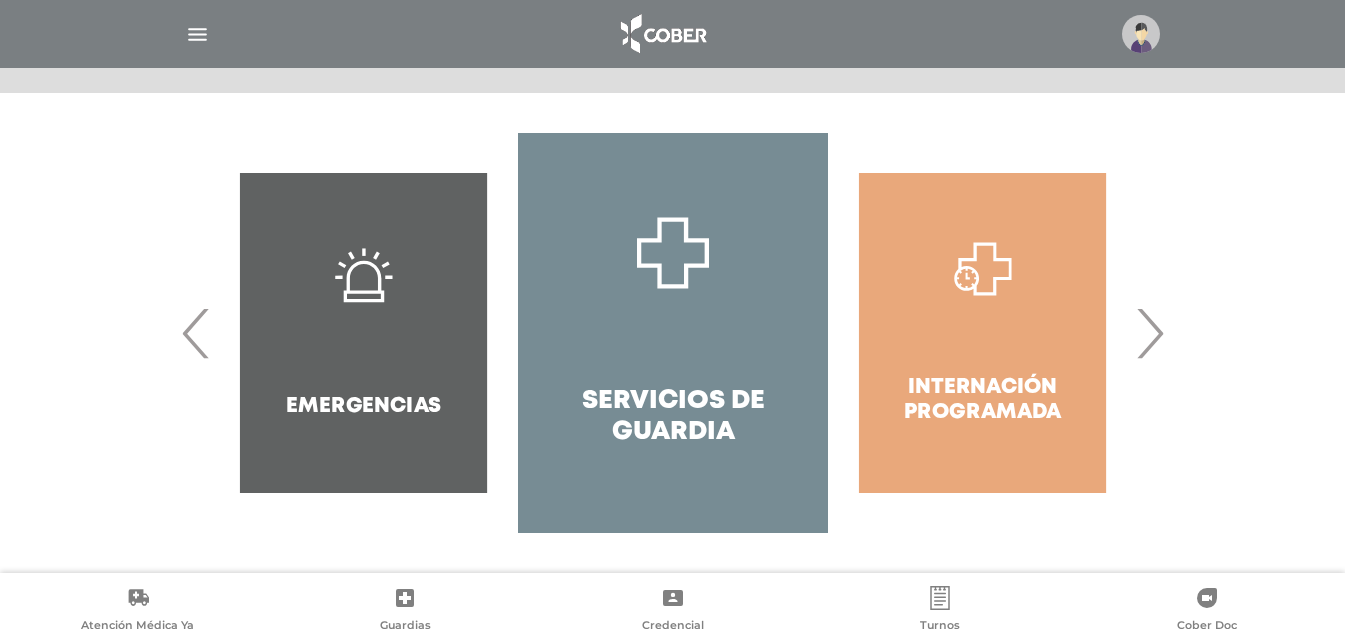 click on "›" at bounding box center (1149, 333) 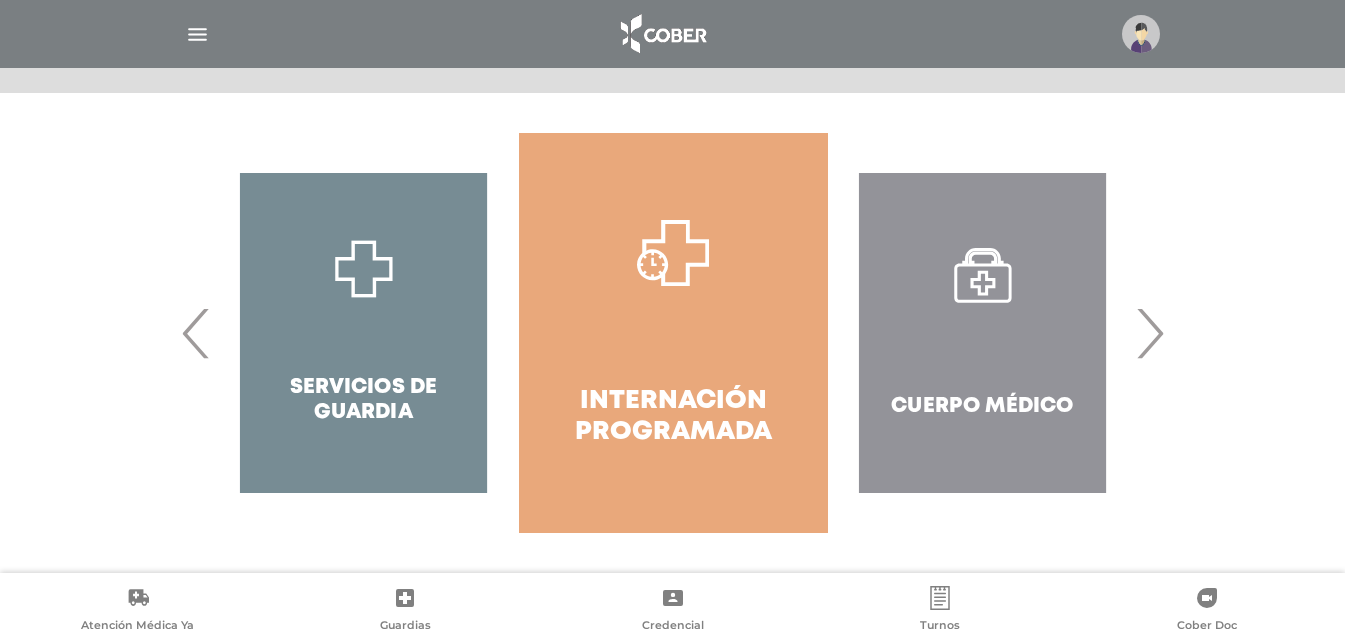 click on "›" at bounding box center [1149, 333] 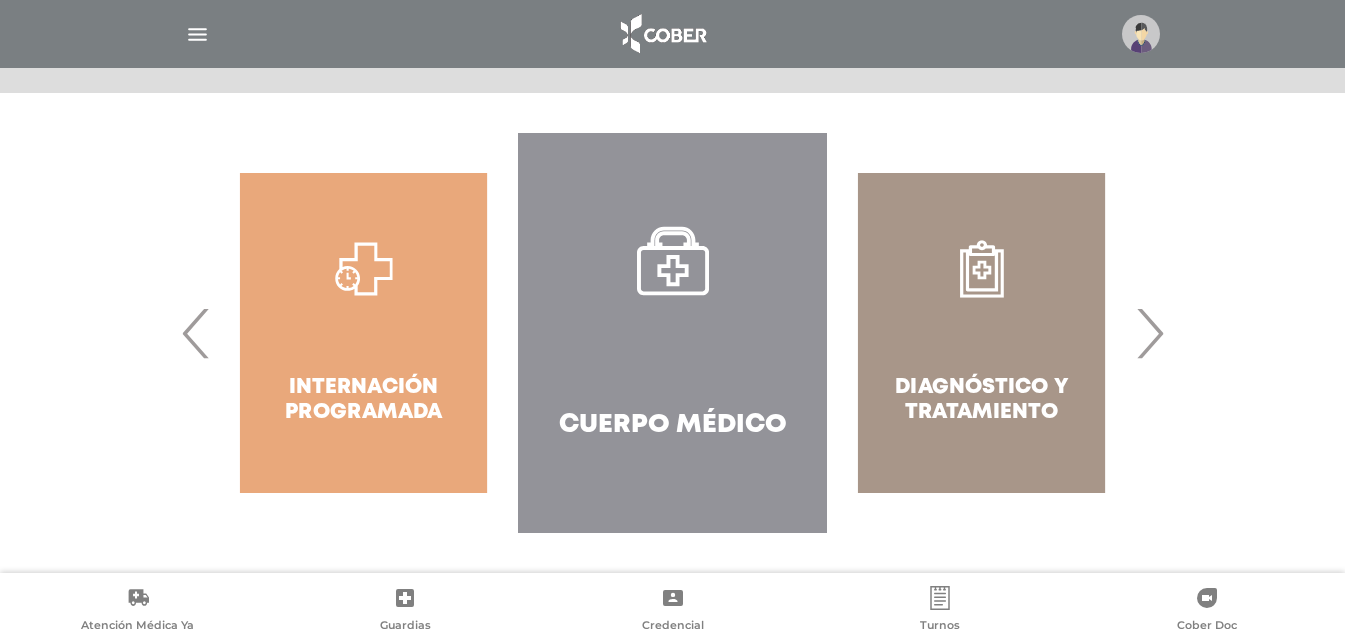 click on "Cuerpo Médico" at bounding box center [672, 333] 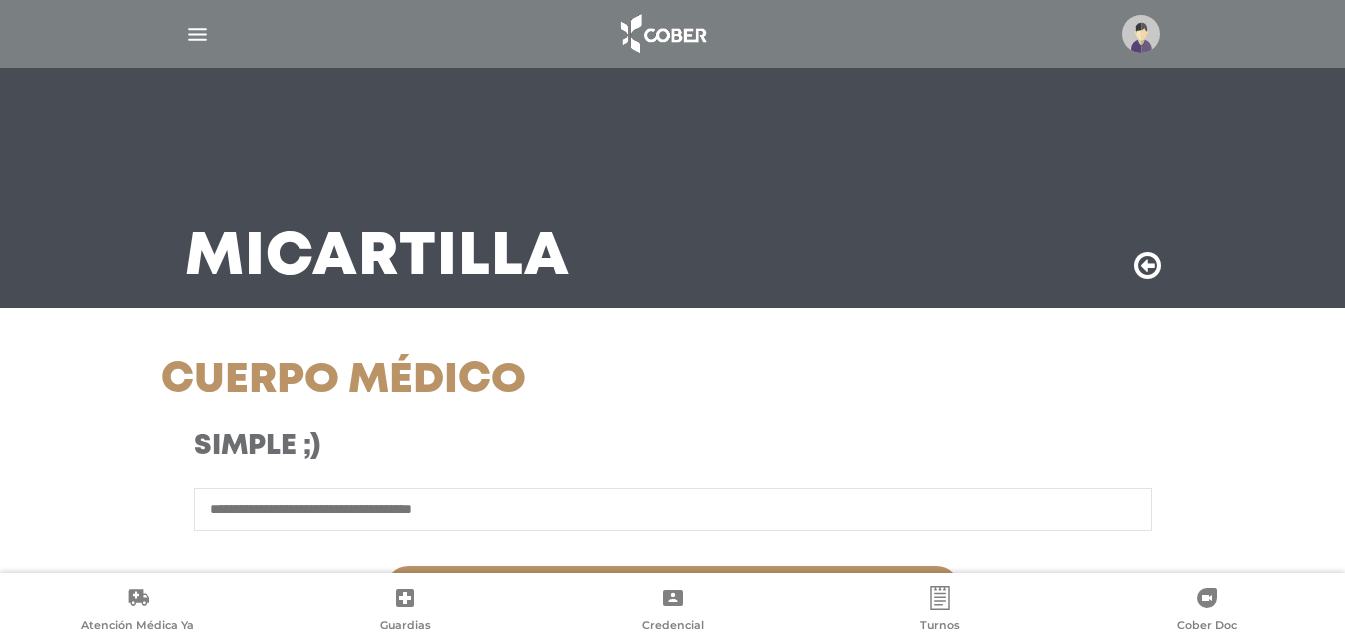 scroll, scrollTop: 300, scrollLeft: 0, axis: vertical 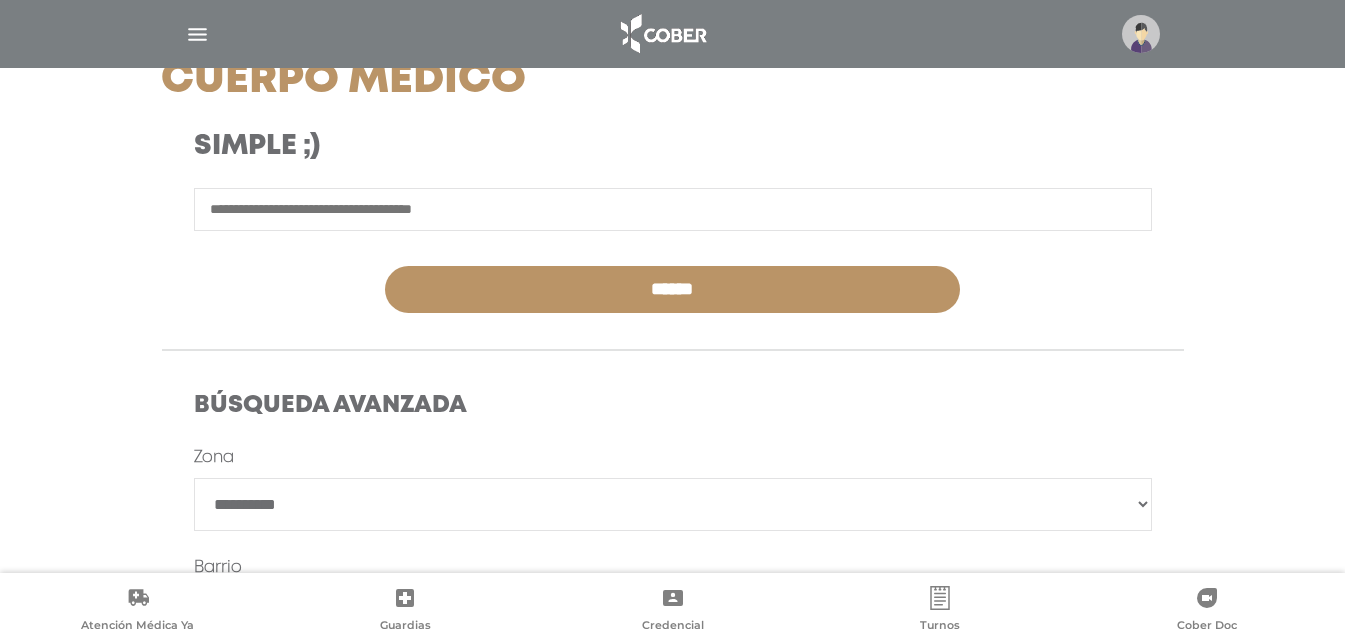 click at bounding box center [673, 209] 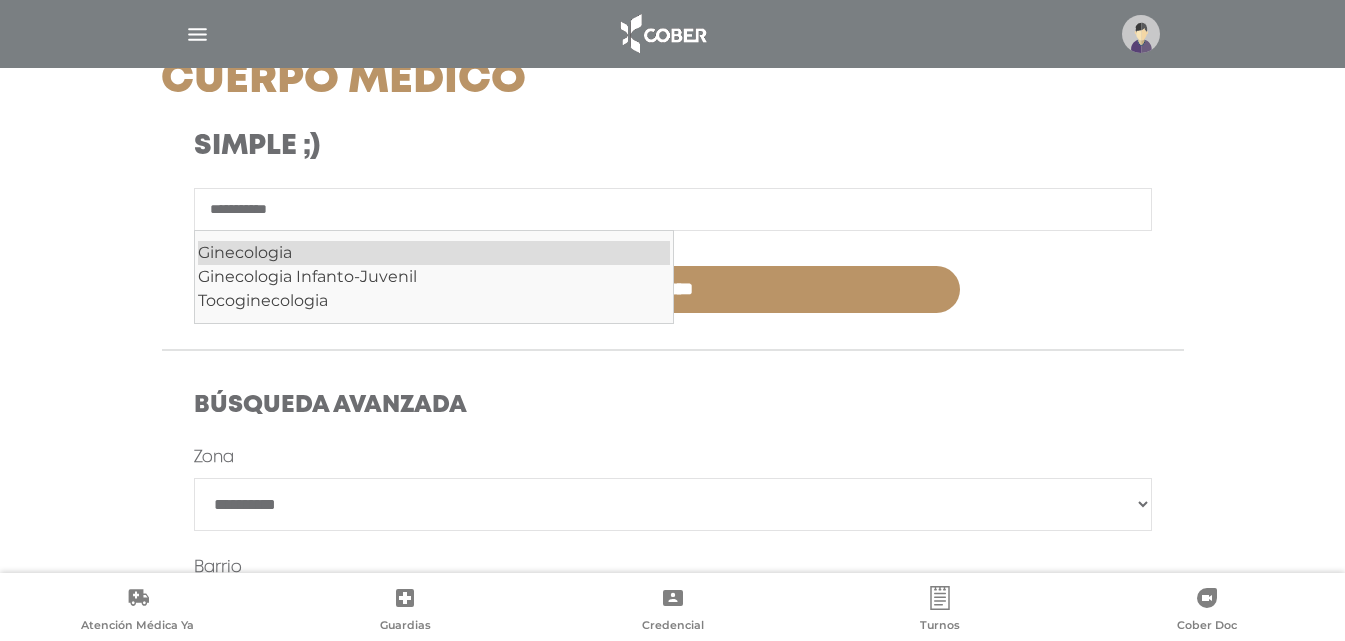 click on "Ginecologia" at bounding box center (434, 253) 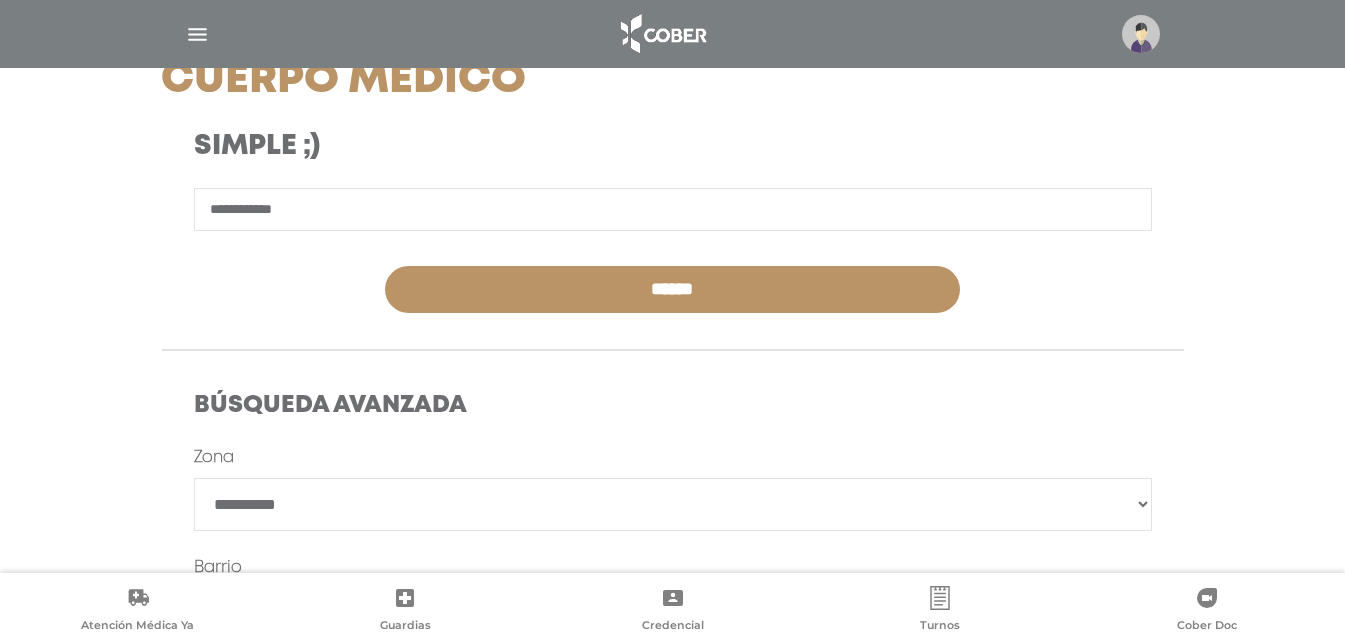type on "**********" 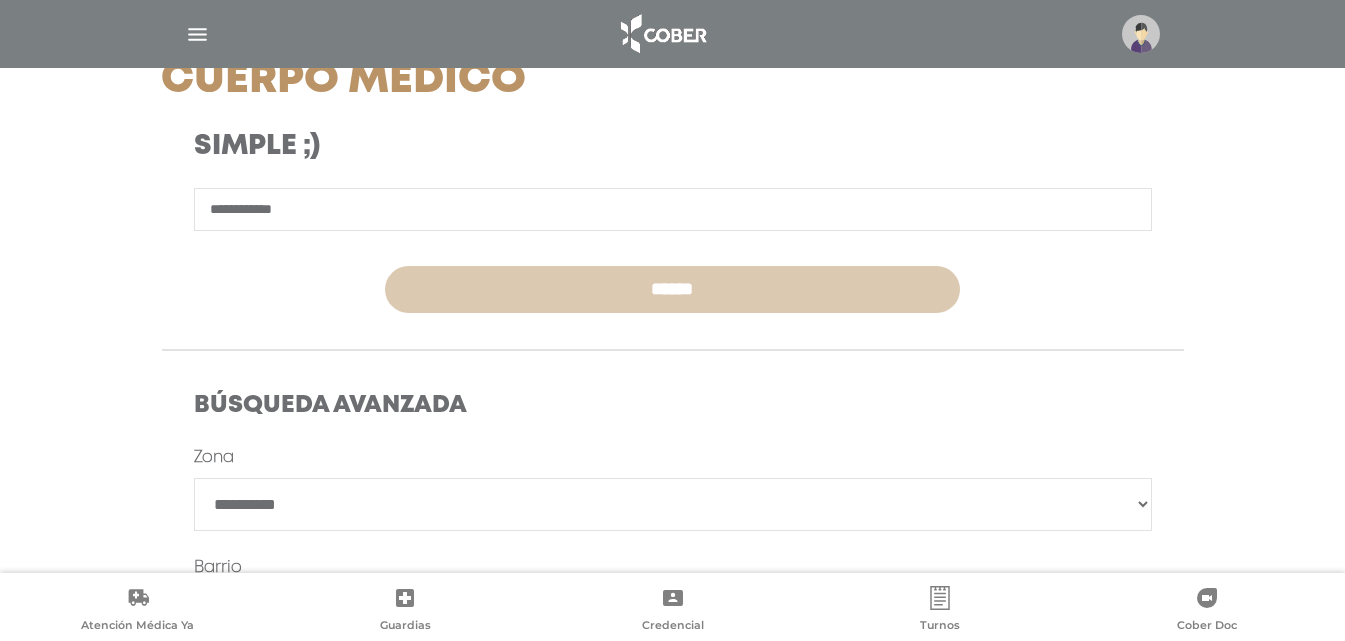 click on "******" at bounding box center (672, 289) 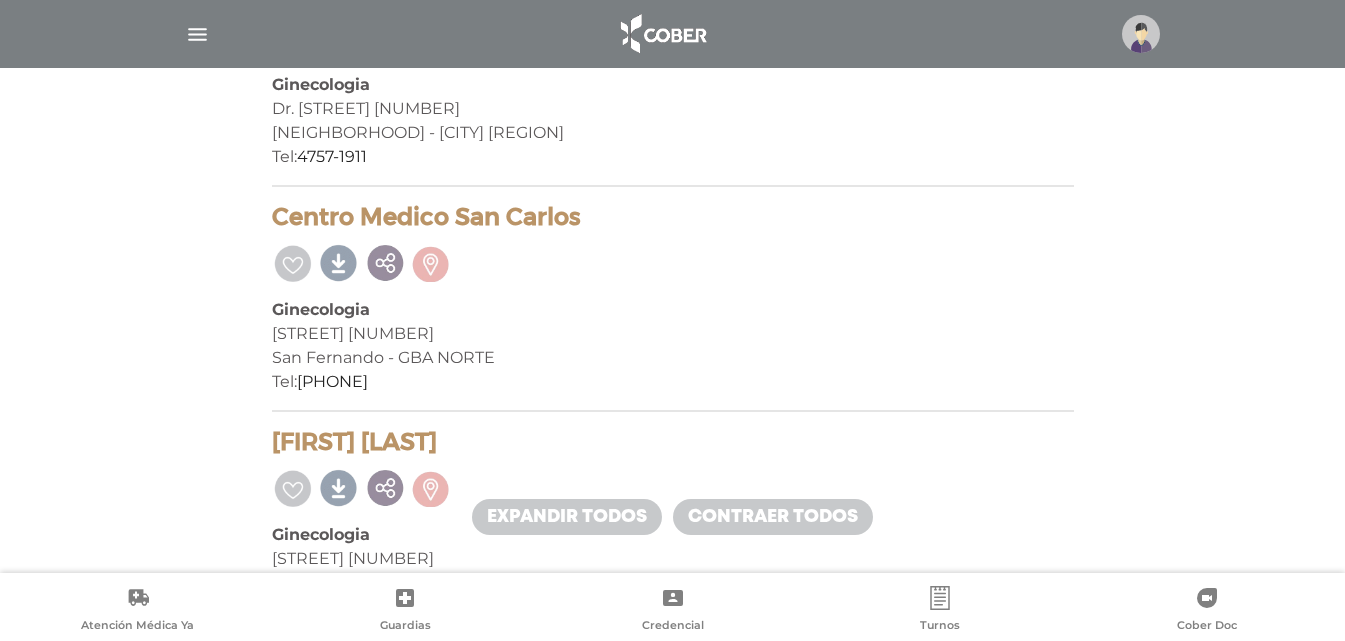 scroll, scrollTop: 22300, scrollLeft: 0, axis: vertical 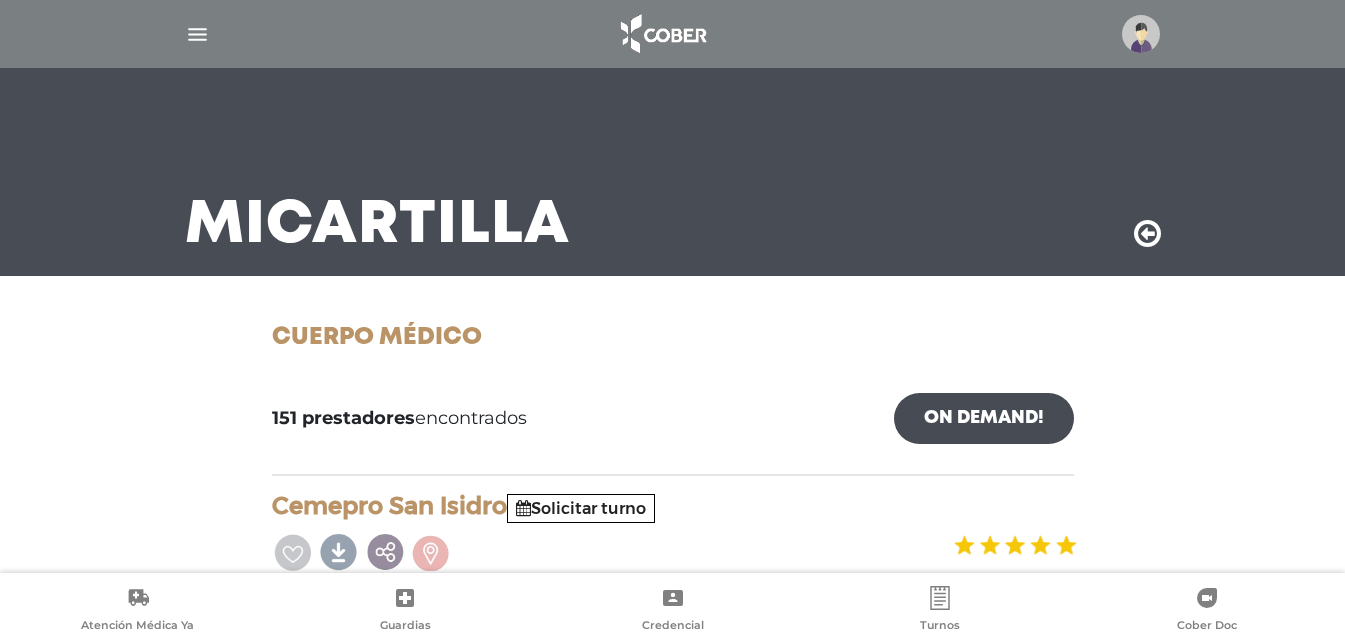 click at bounding box center (1147, 234) 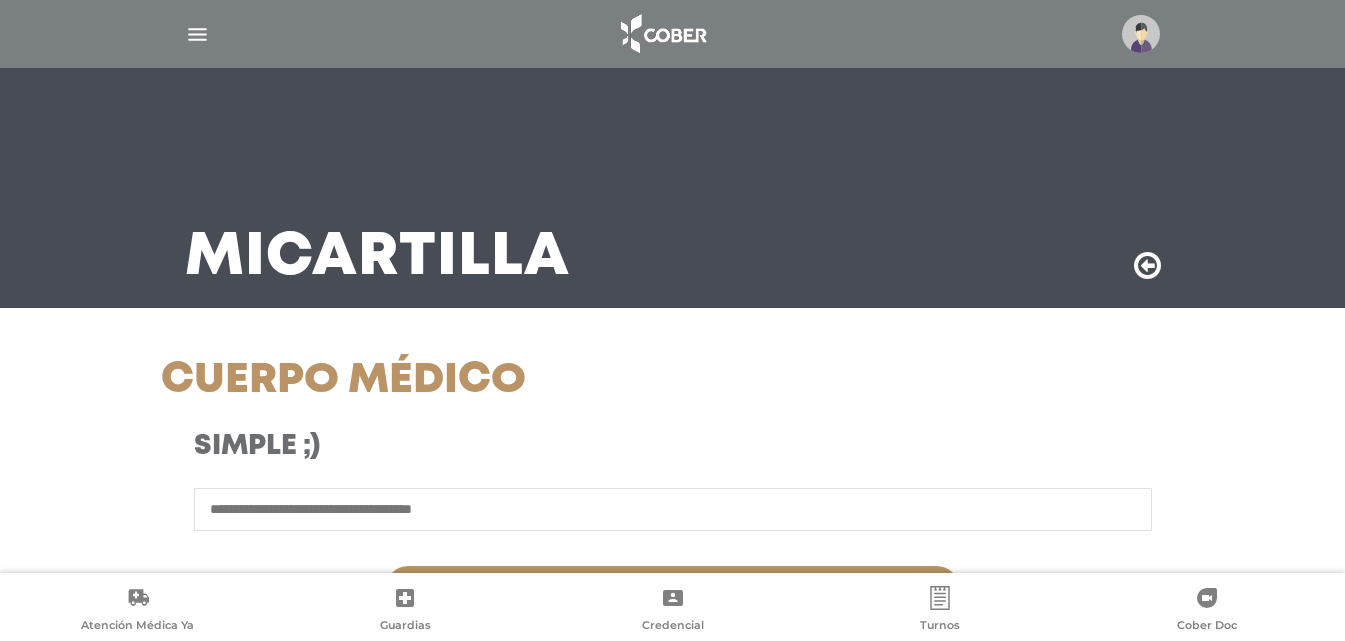 scroll, scrollTop: 0, scrollLeft: 0, axis: both 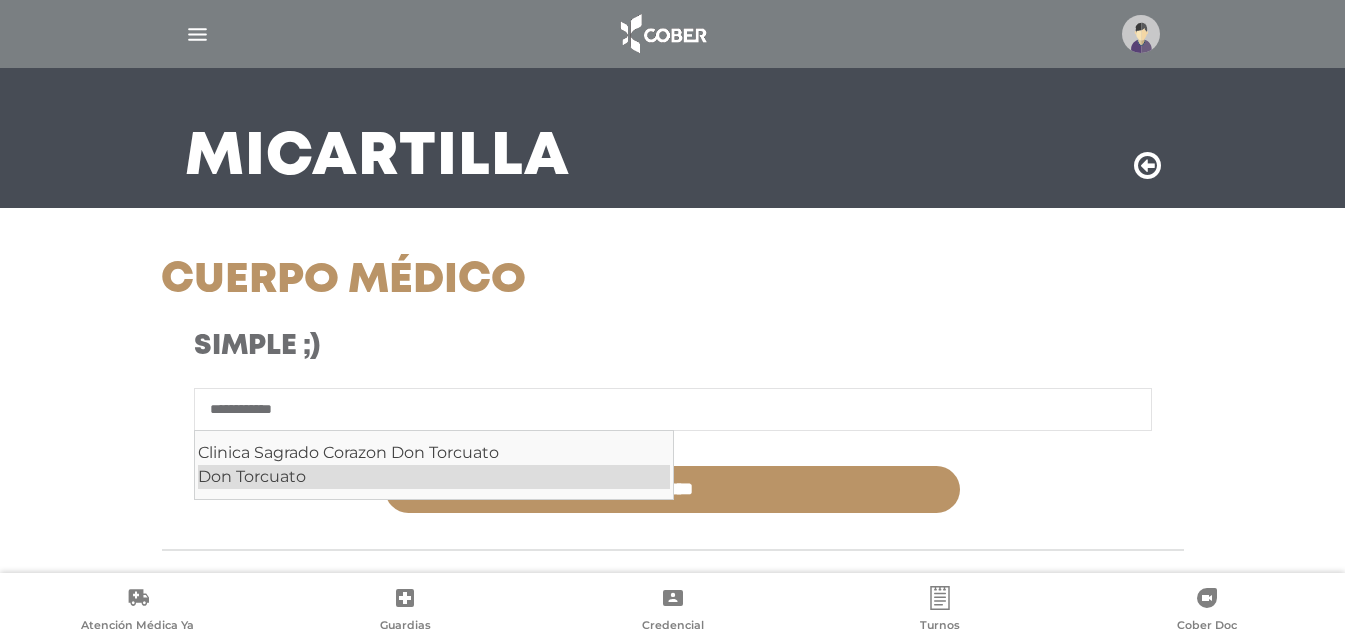 click on "Don Torcuato" at bounding box center [434, 477] 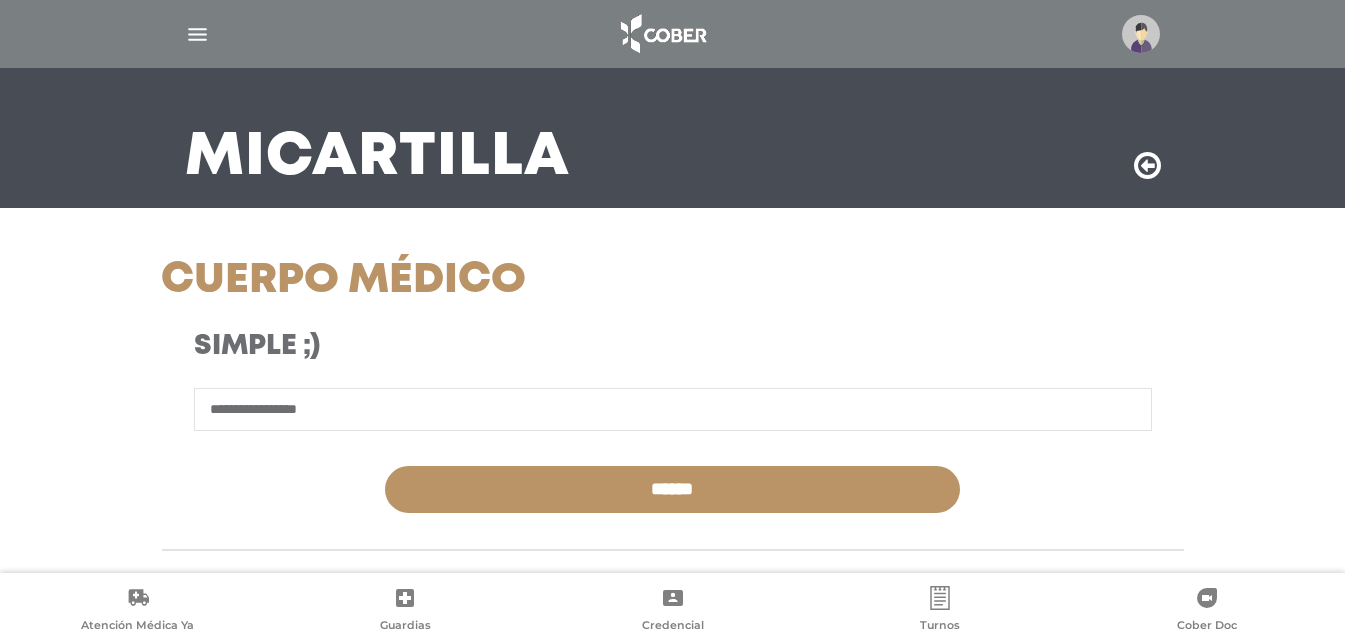 type on "**********" 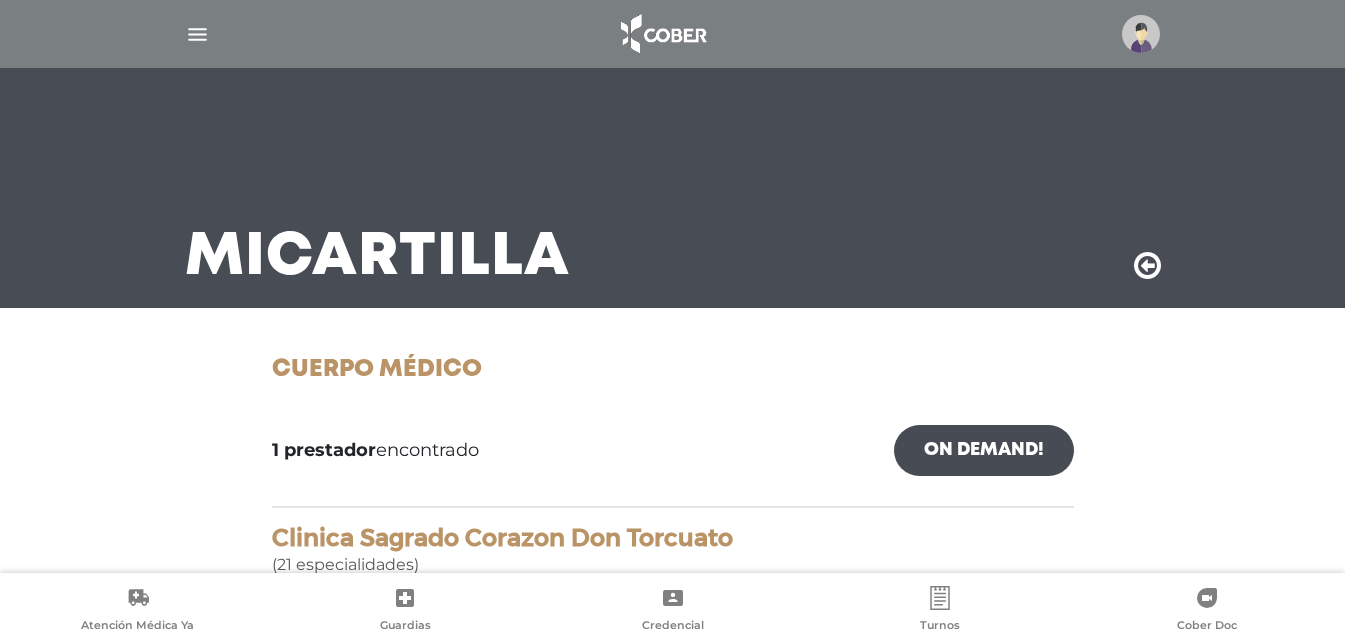 scroll, scrollTop: 200, scrollLeft: 0, axis: vertical 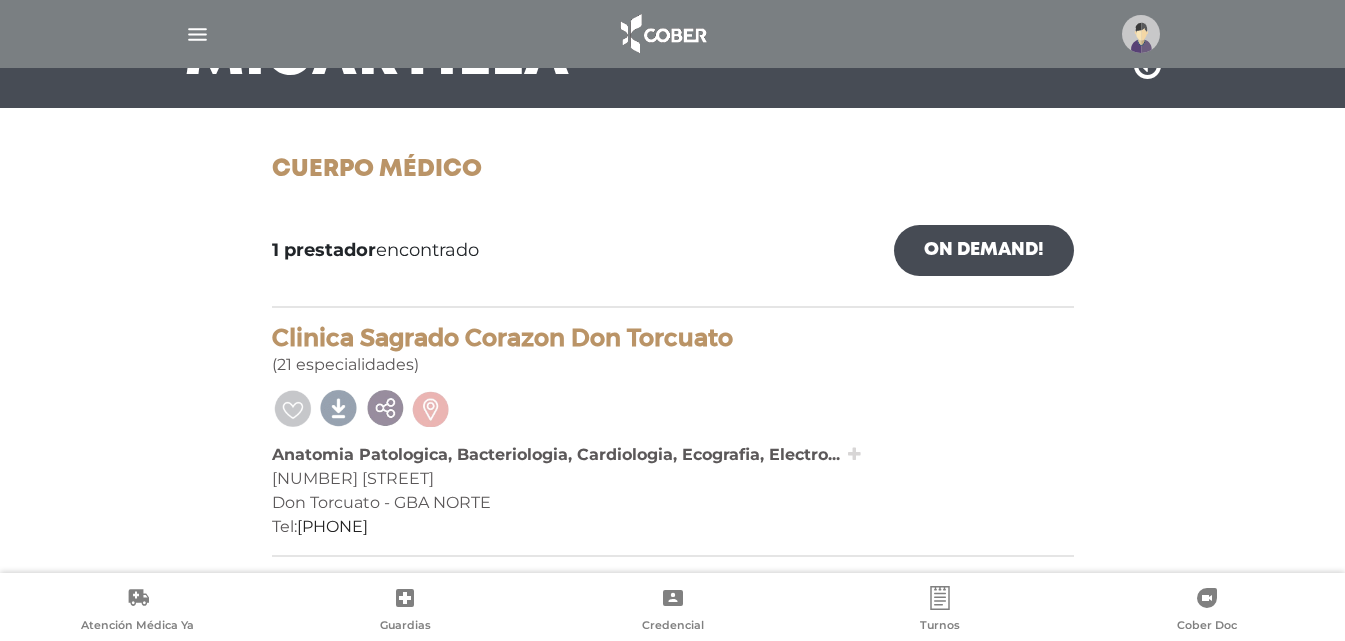 click at bounding box center (852, 454) 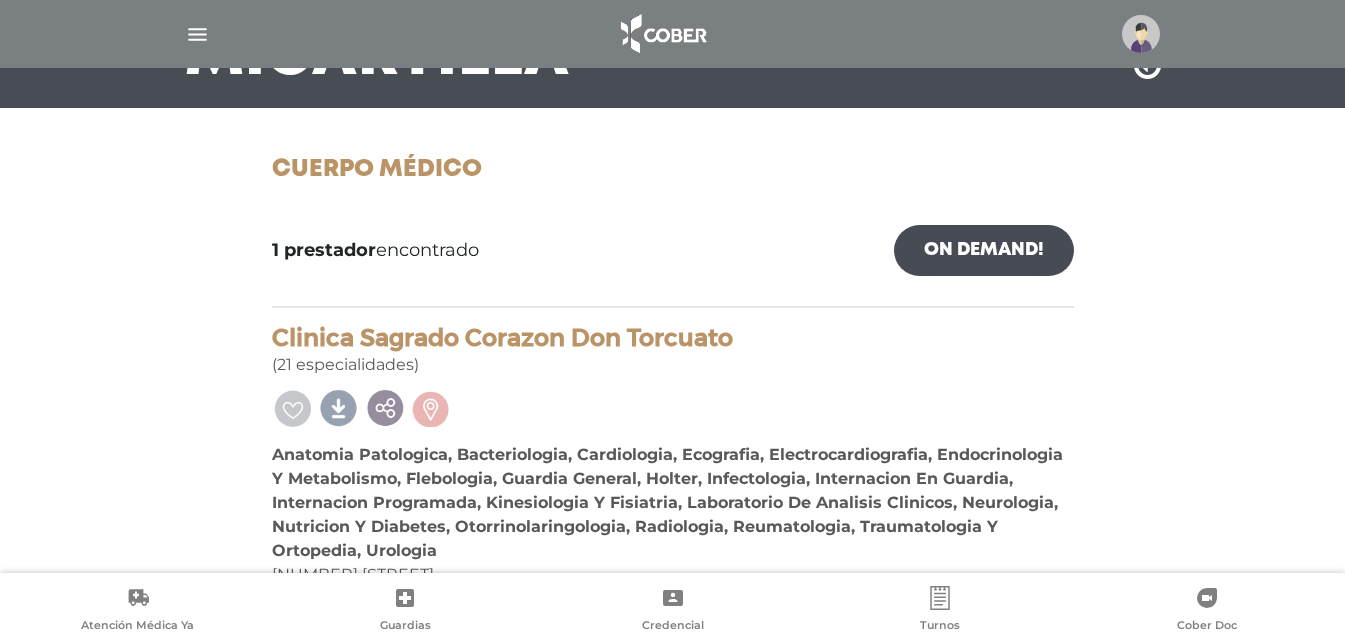 scroll, scrollTop: 296, scrollLeft: 0, axis: vertical 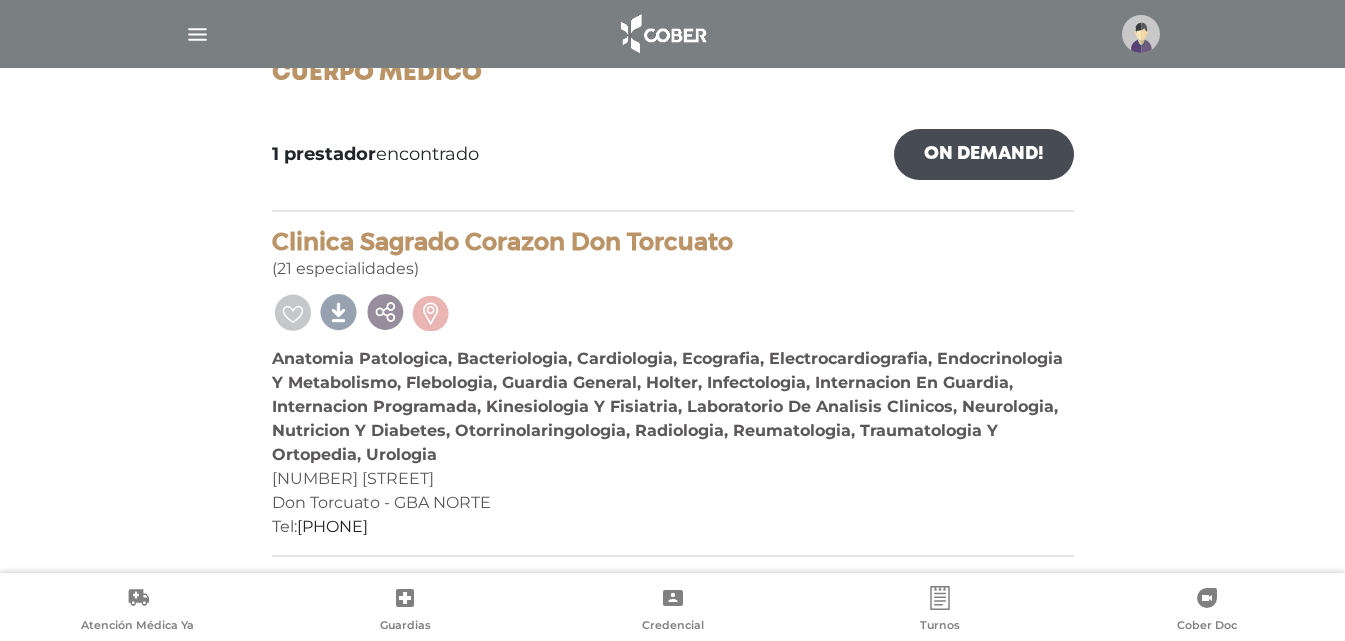 drag, startPoint x: 297, startPoint y: 366, endPoint x: 746, endPoint y: 487, distance: 465.01828 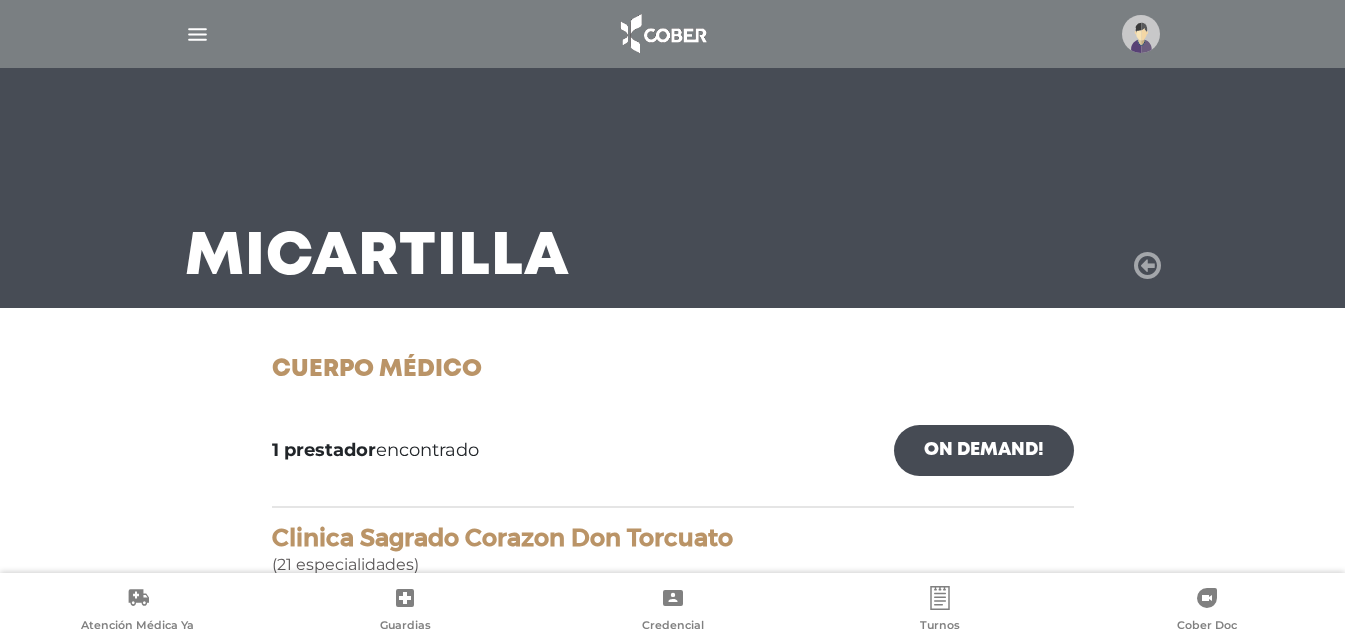 click at bounding box center (1147, 266) 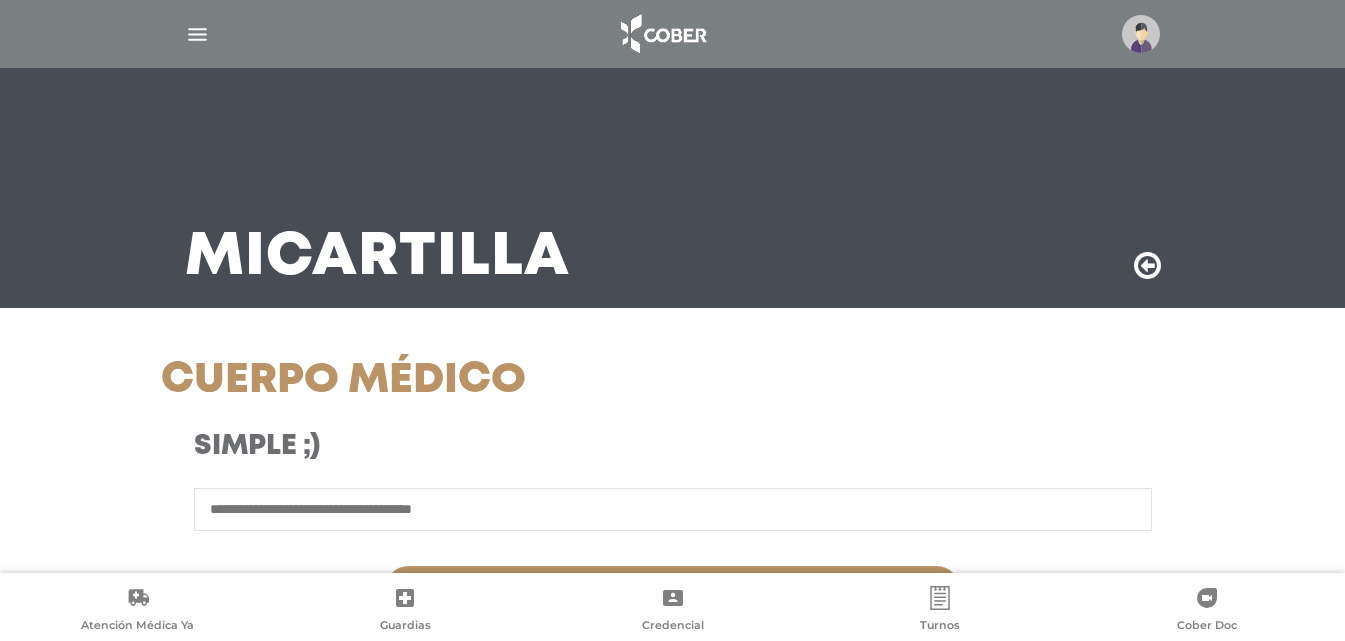 scroll, scrollTop: 200, scrollLeft: 0, axis: vertical 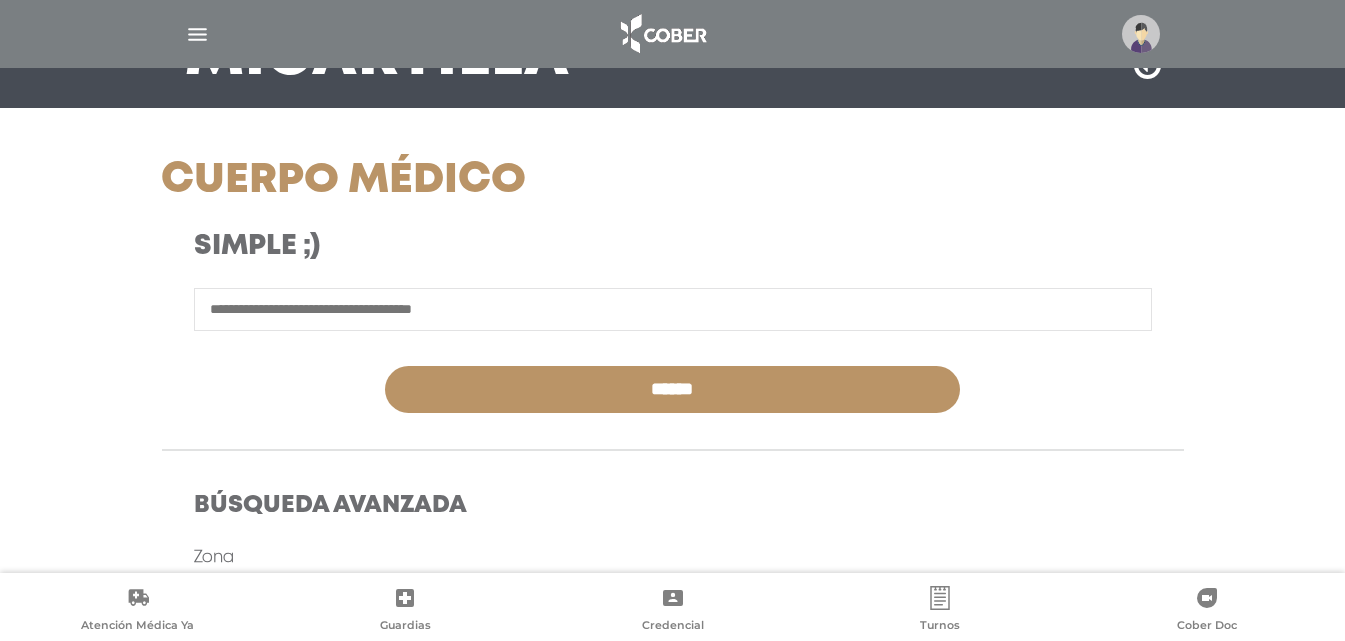 click at bounding box center (673, 309) 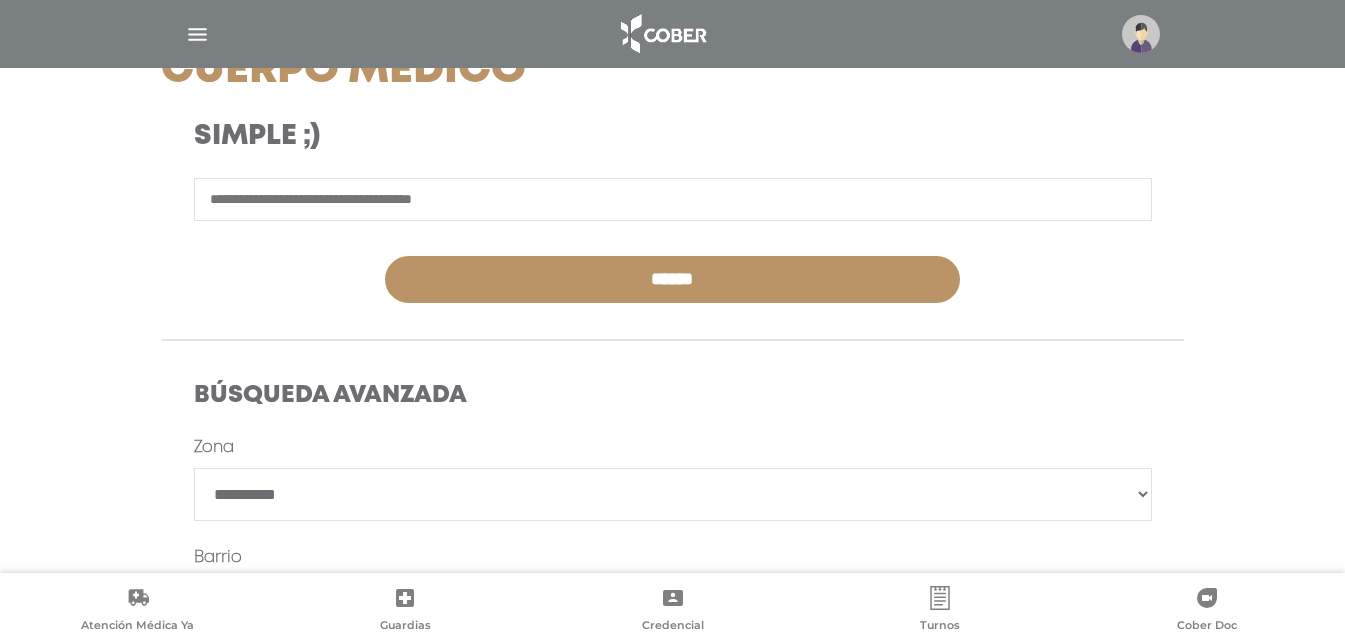 scroll, scrollTop: 210, scrollLeft: 0, axis: vertical 